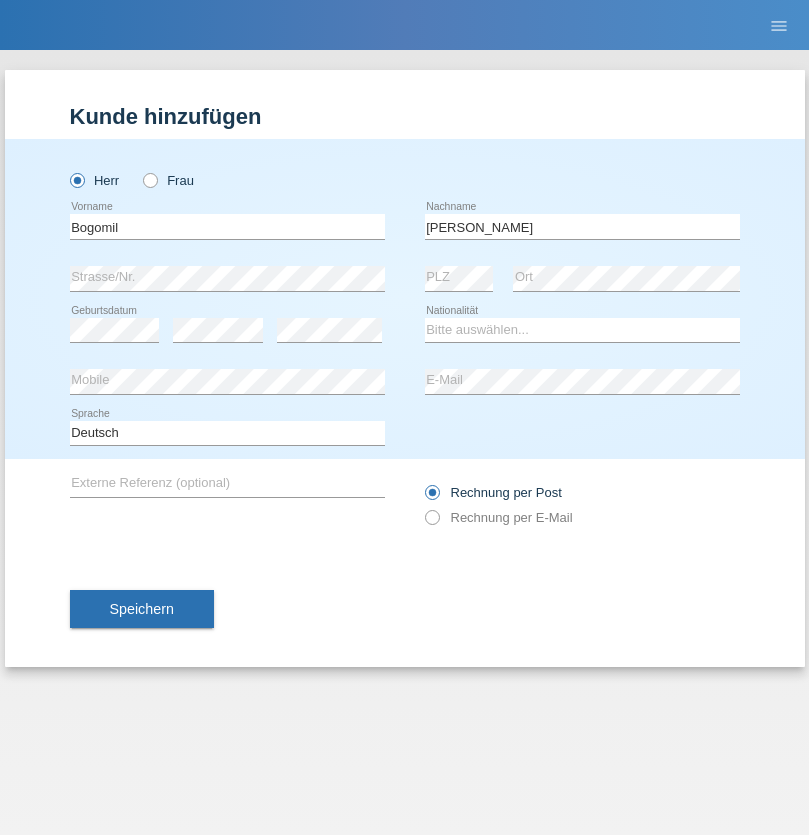 scroll, scrollTop: 0, scrollLeft: 0, axis: both 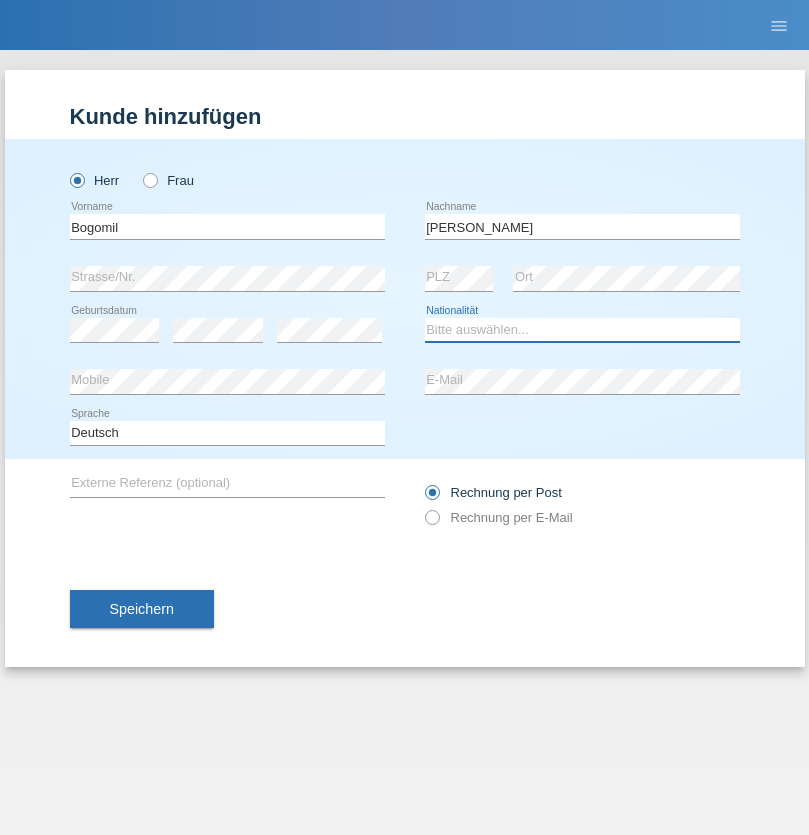 select on "BG" 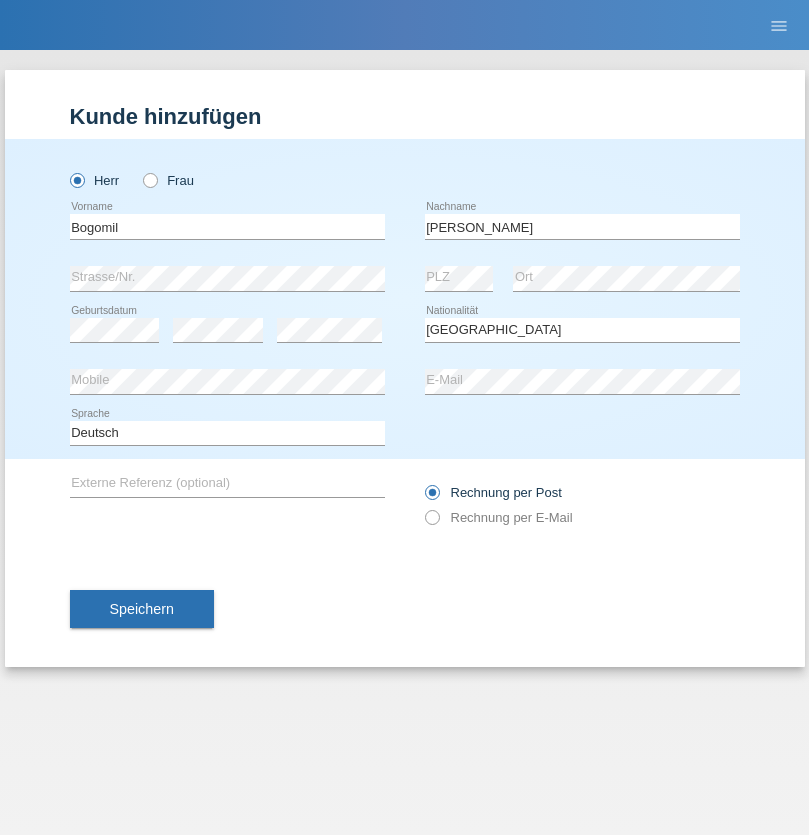 select on "C" 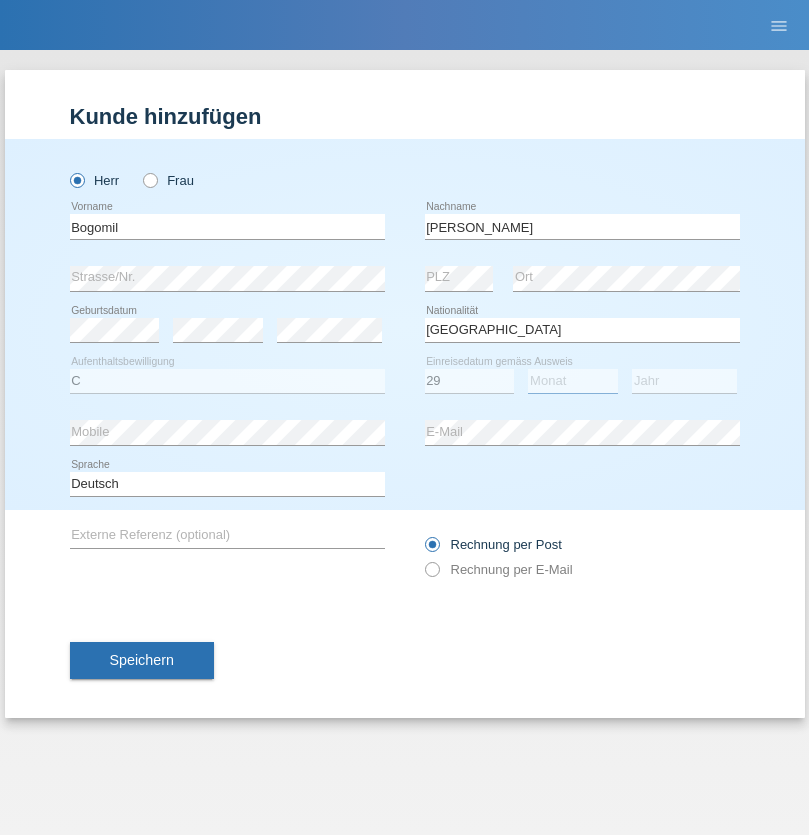 select on "04" 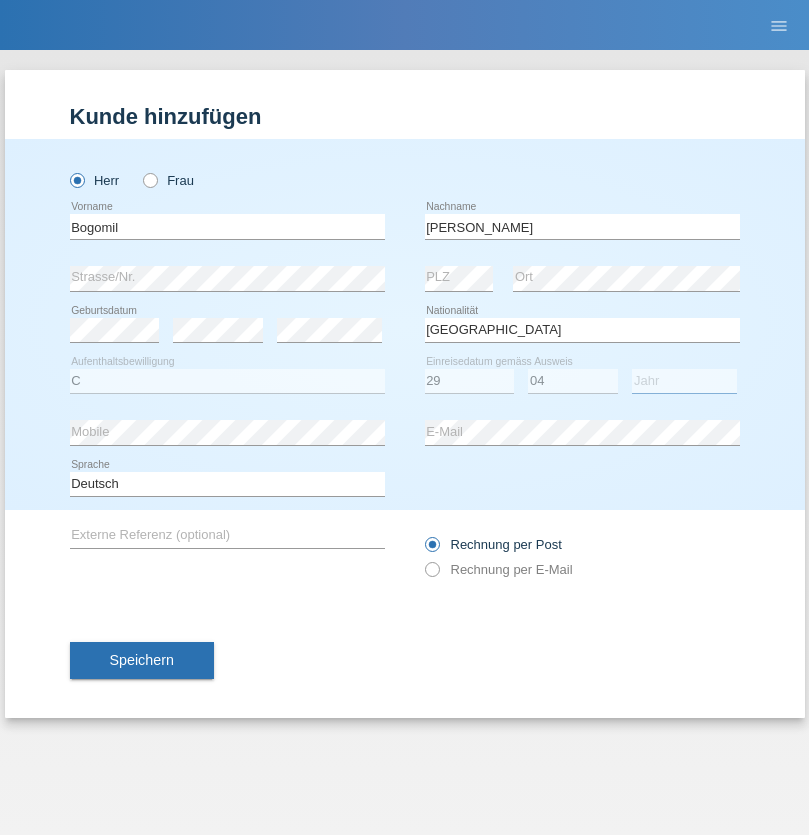 select on "2021" 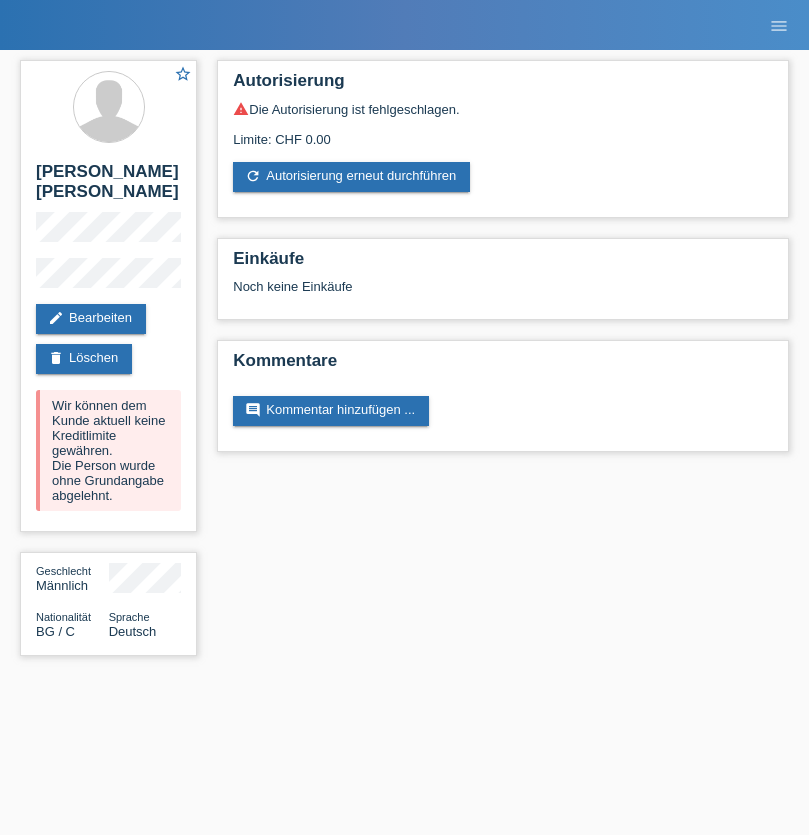 scroll, scrollTop: 0, scrollLeft: 0, axis: both 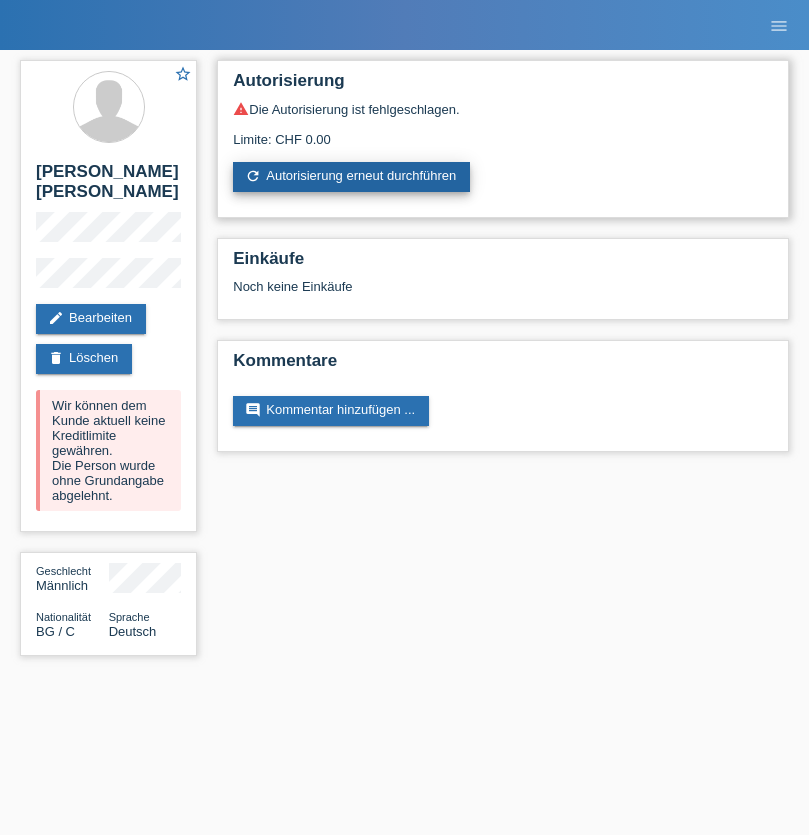 click on "refresh  Autorisierung erneut durchführen" at bounding box center [351, 177] 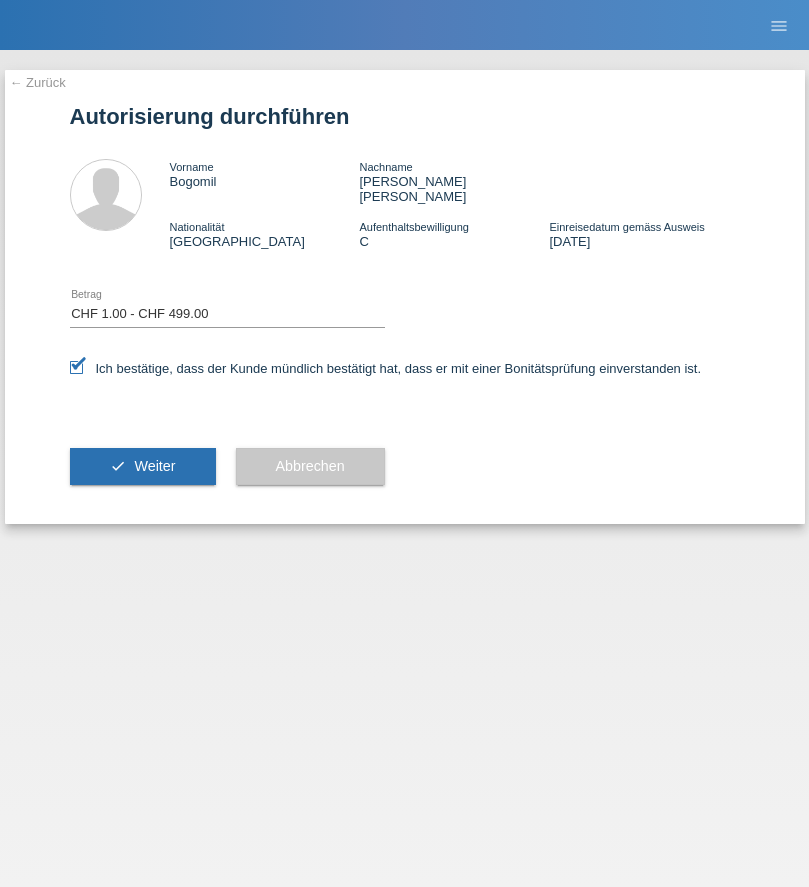 select on "1" 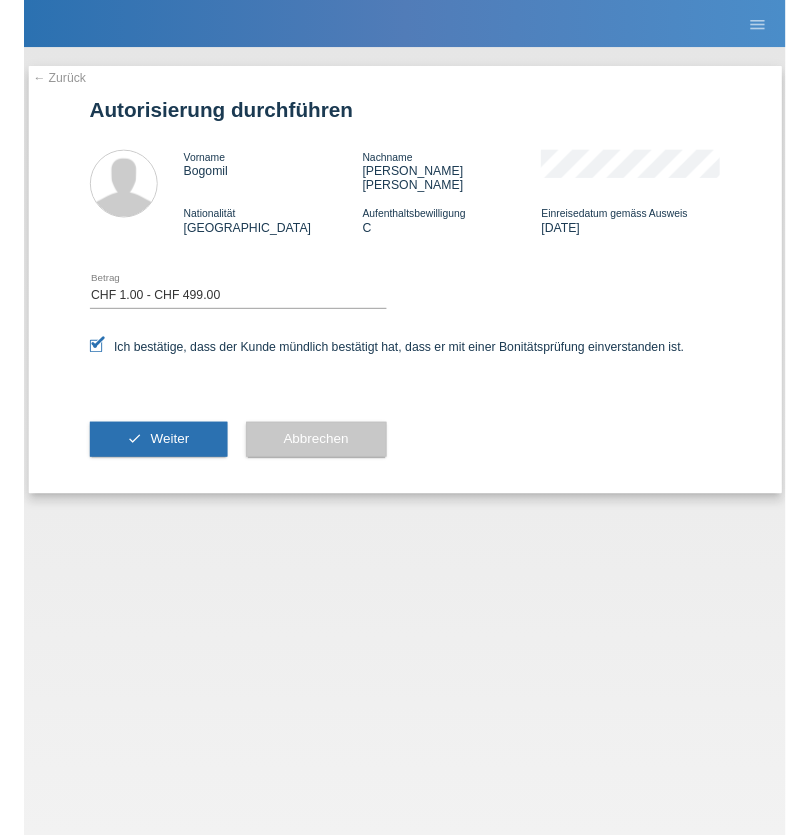 scroll, scrollTop: 0, scrollLeft: 0, axis: both 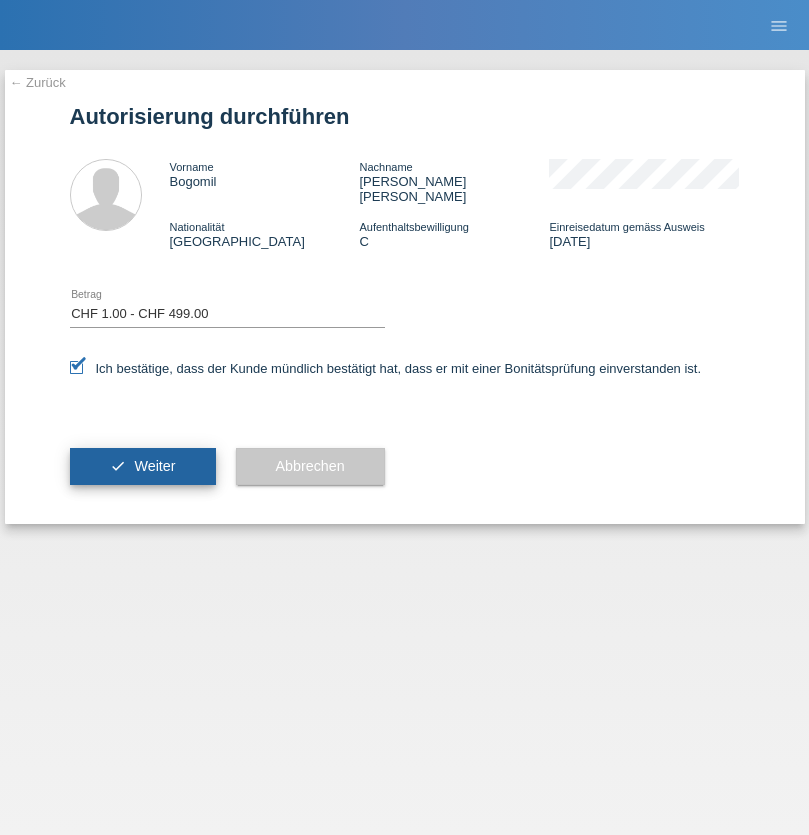 click on "Weiter" at bounding box center (154, 466) 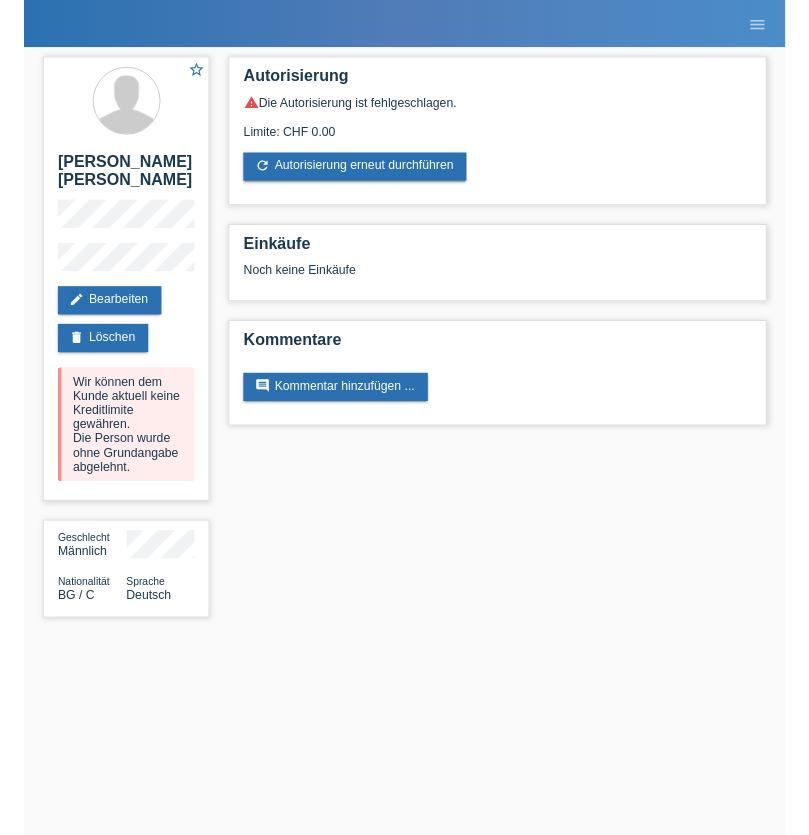 scroll, scrollTop: 0, scrollLeft: 0, axis: both 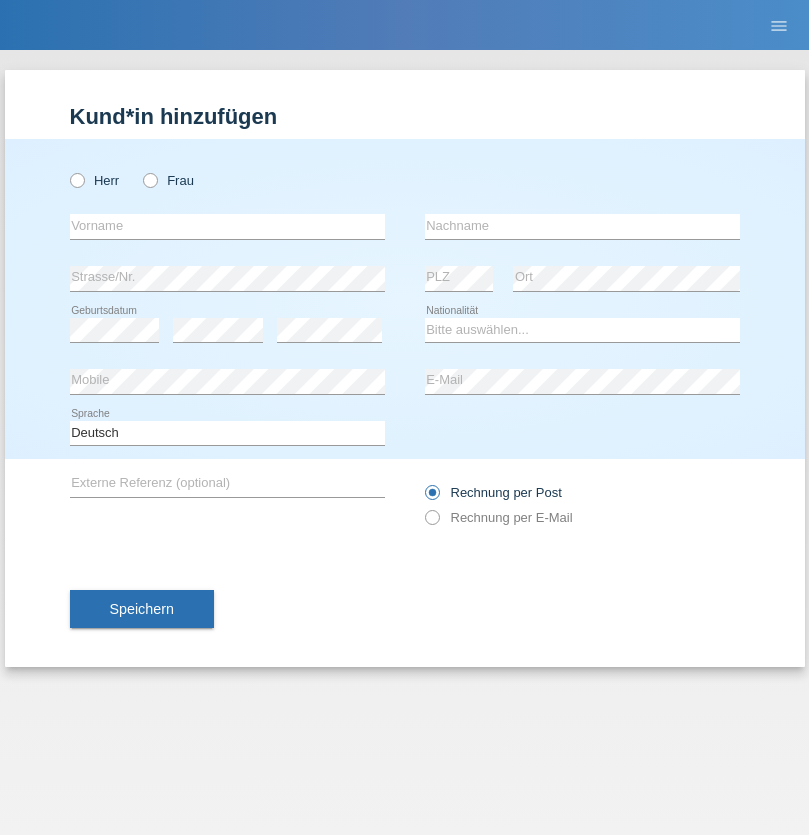 radio on "true" 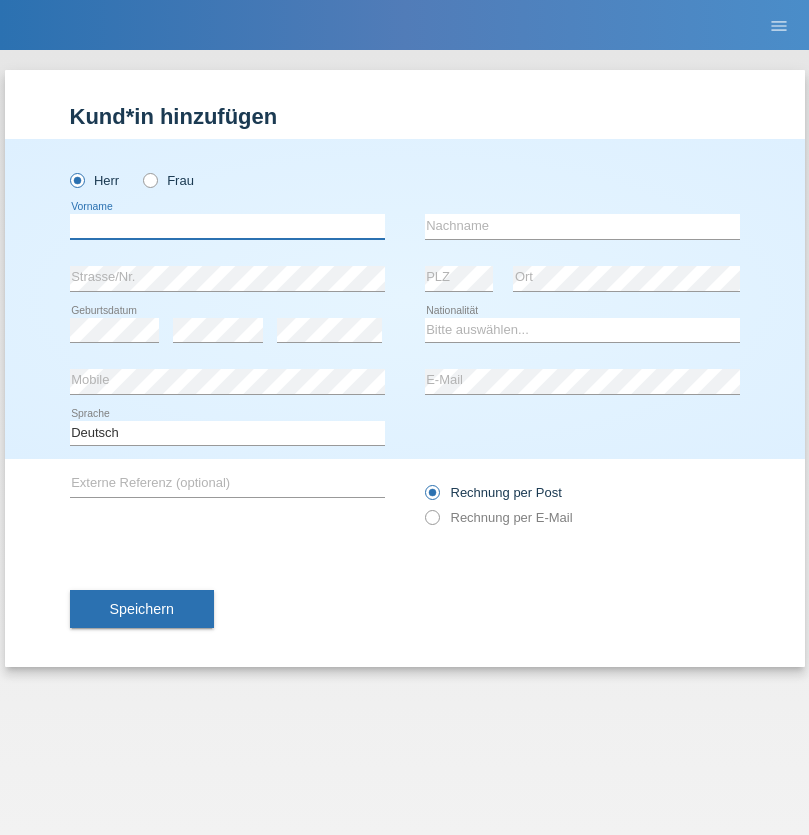 click at bounding box center (227, 226) 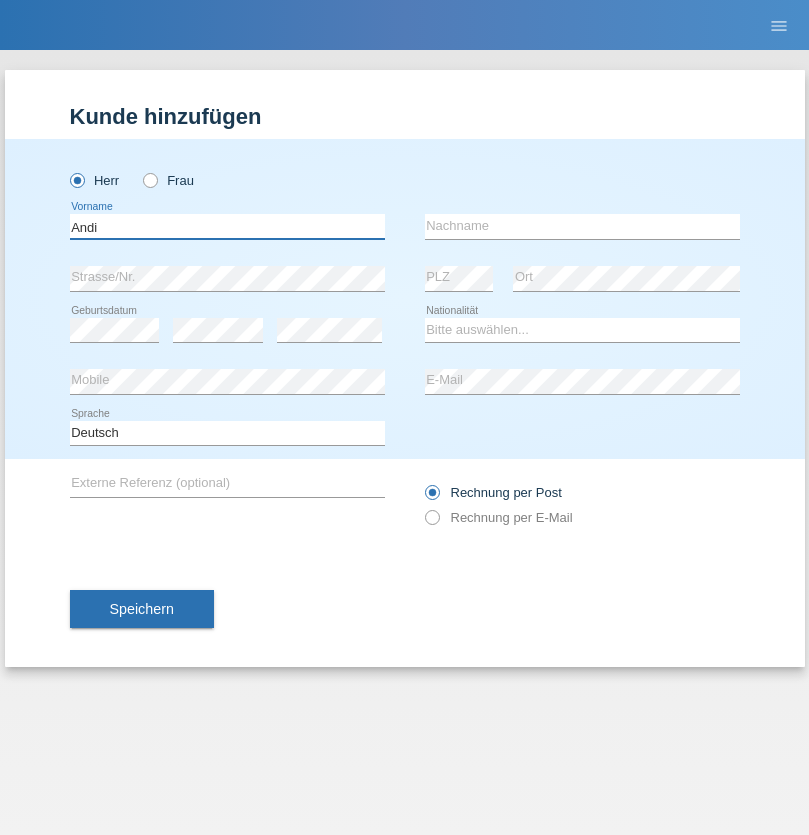 type on "Andi" 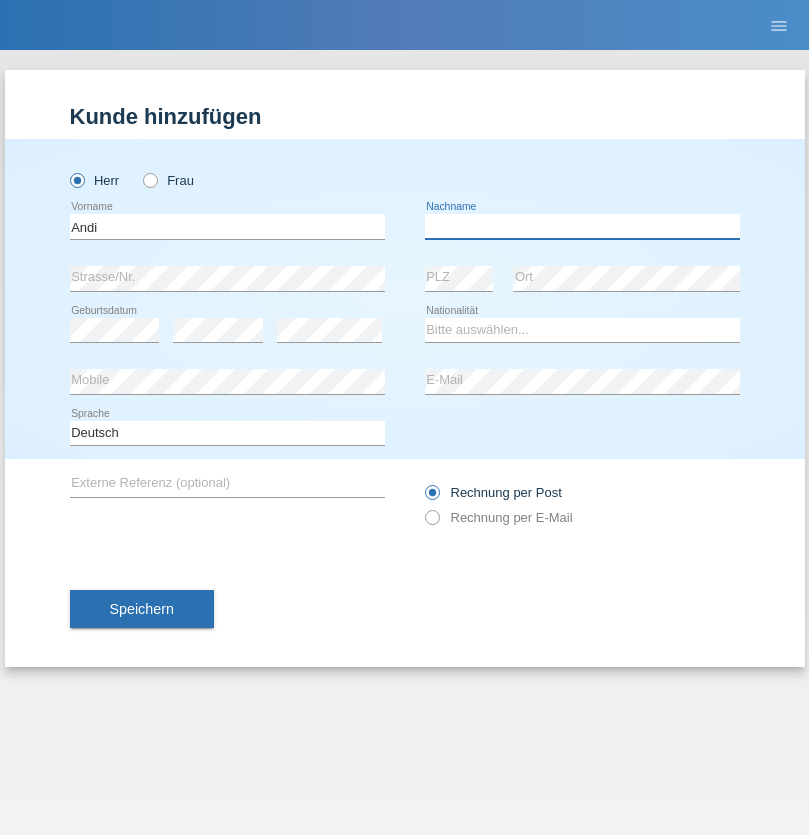 click at bounding box center (582, 226) 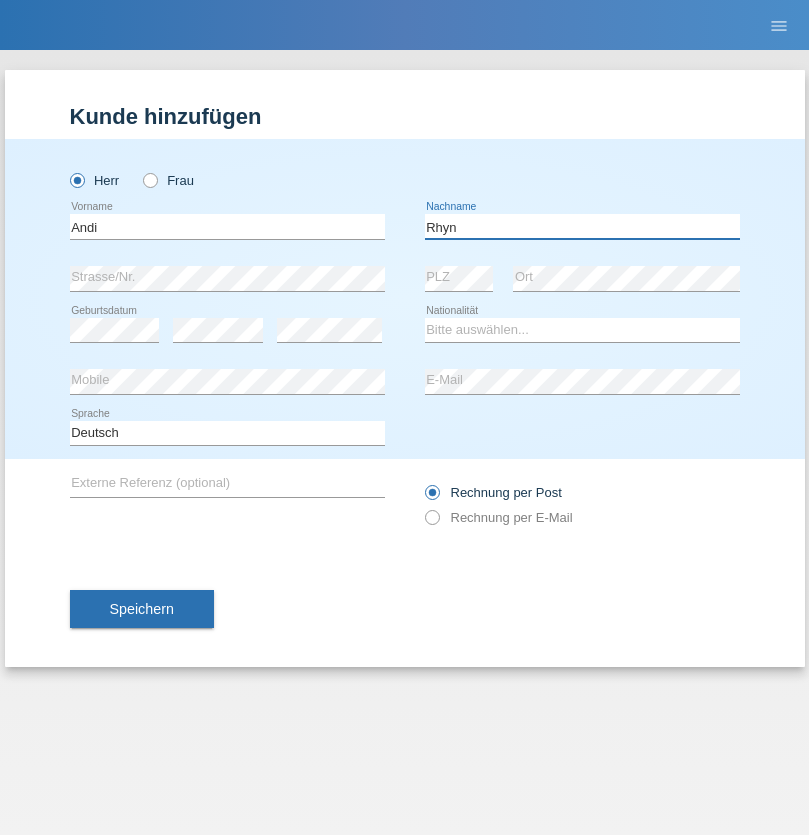 type on "Rhyn" 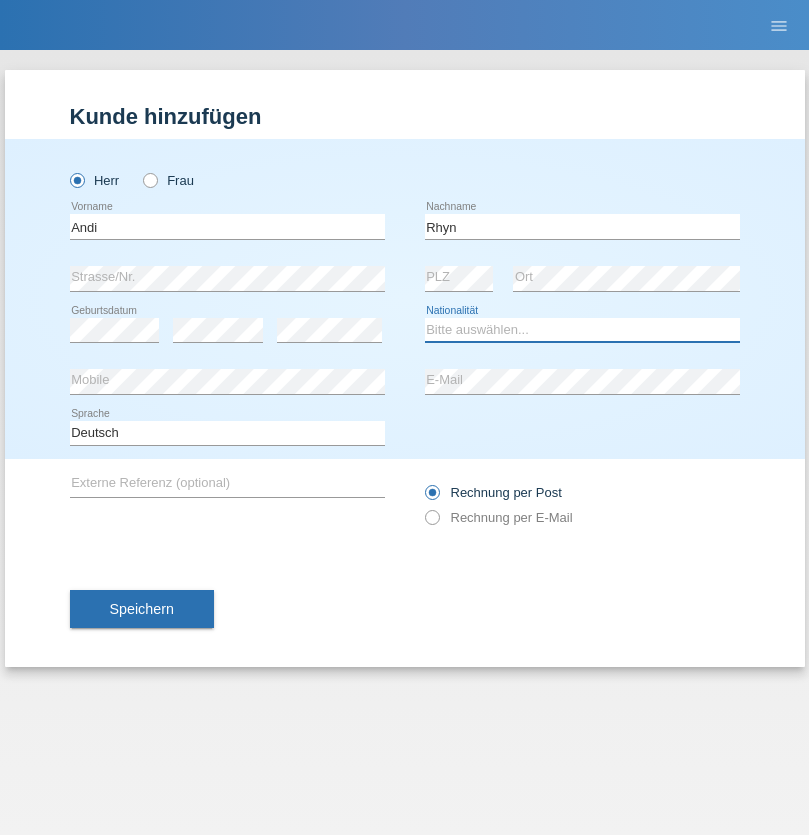 select on "CH" 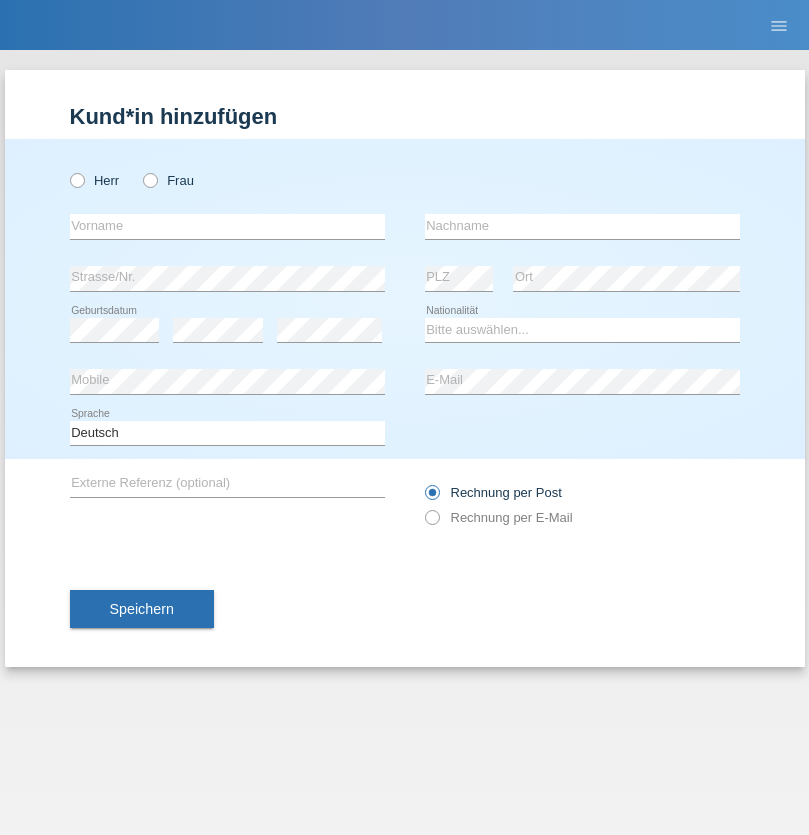 scroll, scrollTop: 0, scrollLeft: 0, axis: both 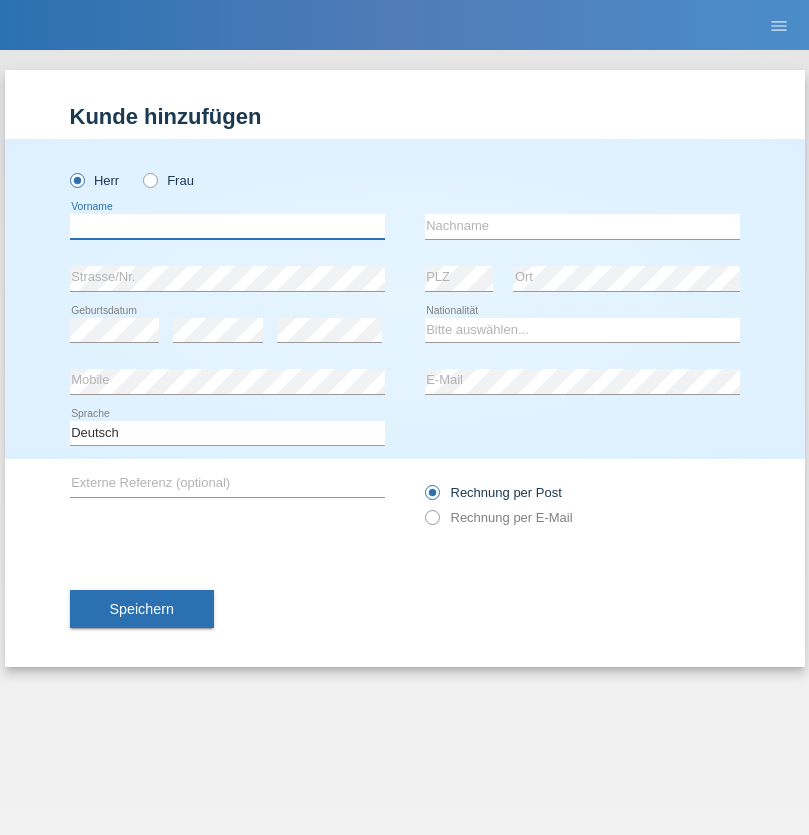 click at bounding box center [227, 226] 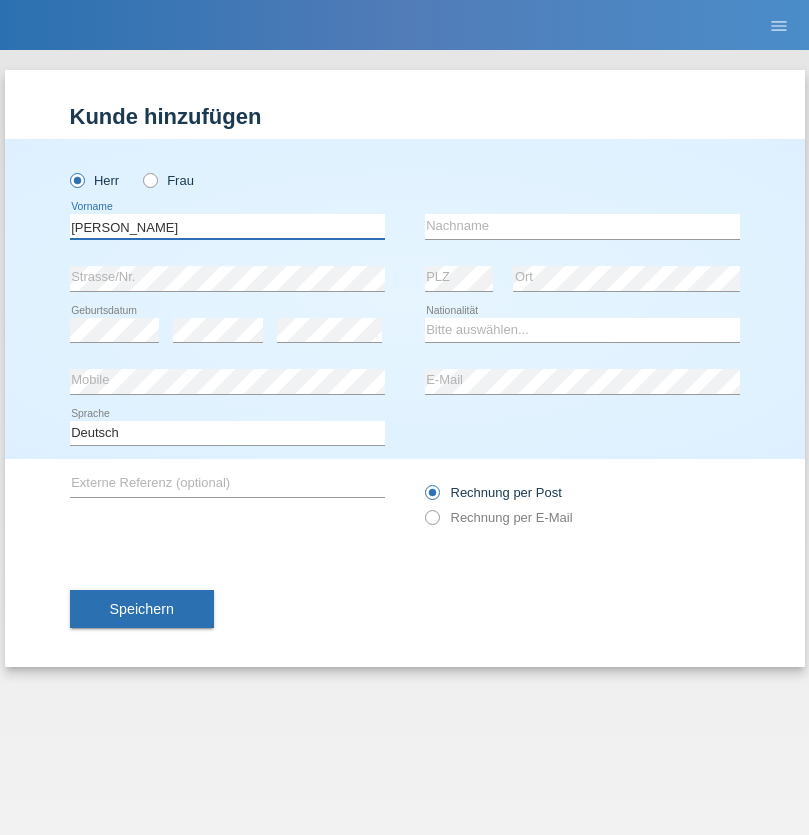 type on "Alex" 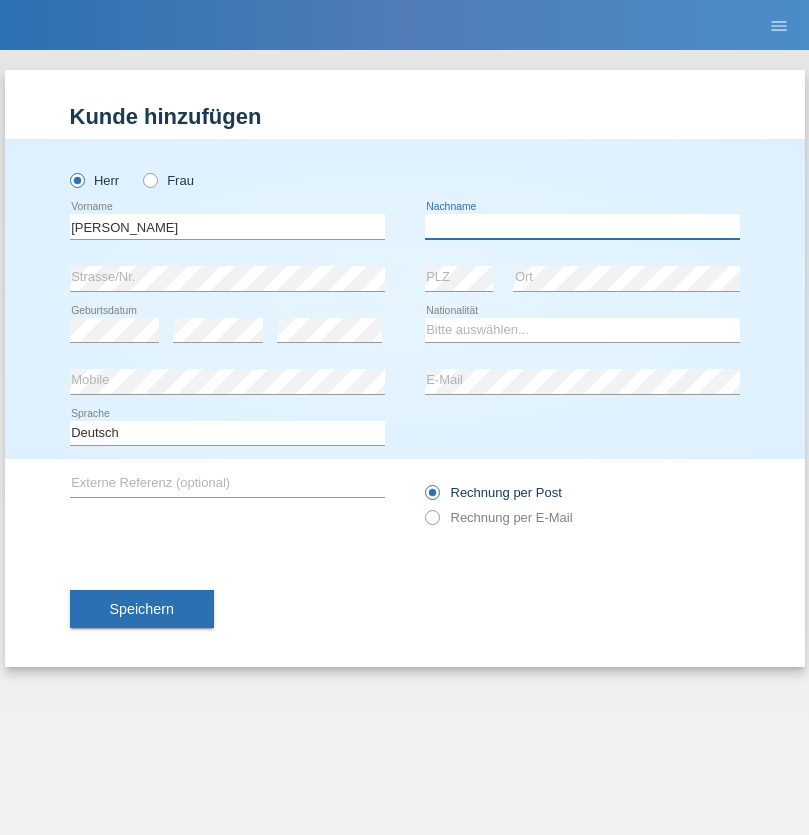 click at bounding box center (582, 226) 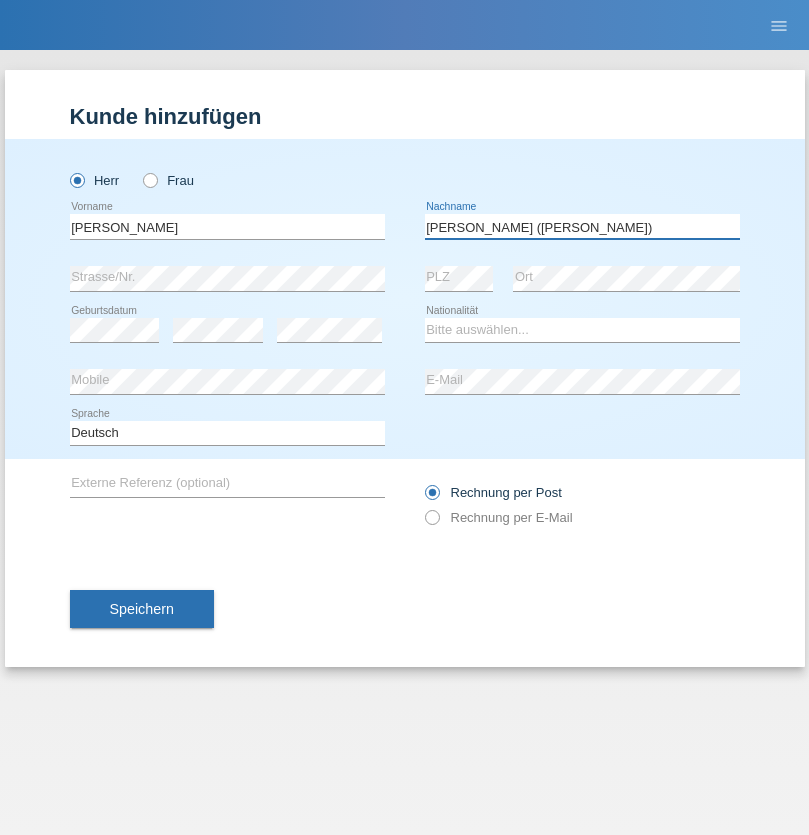 type on "A. Cassiano (Miriã)" 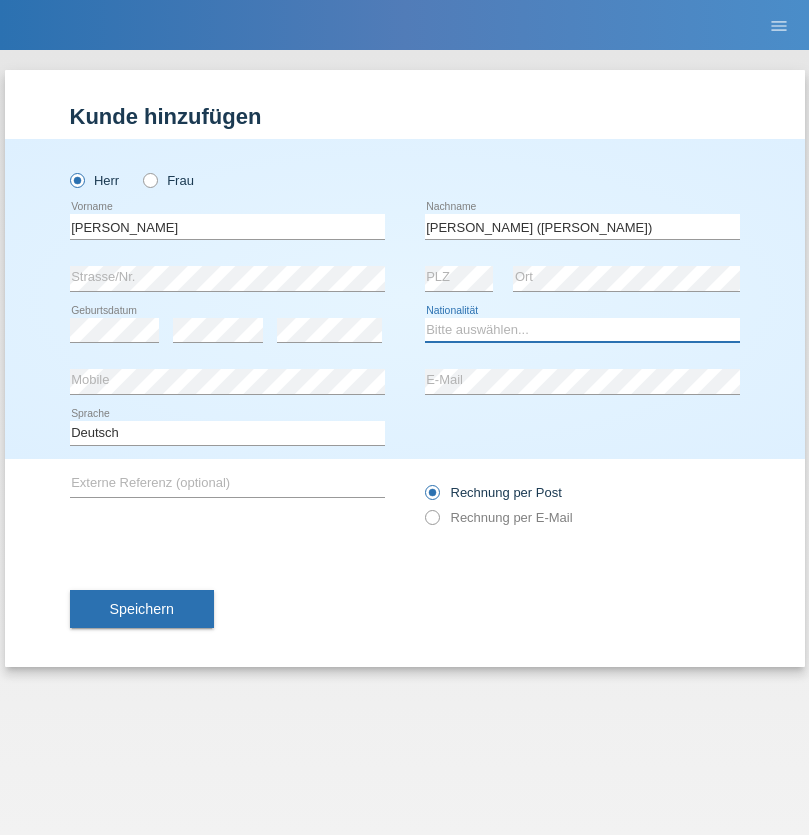 select on "BR" 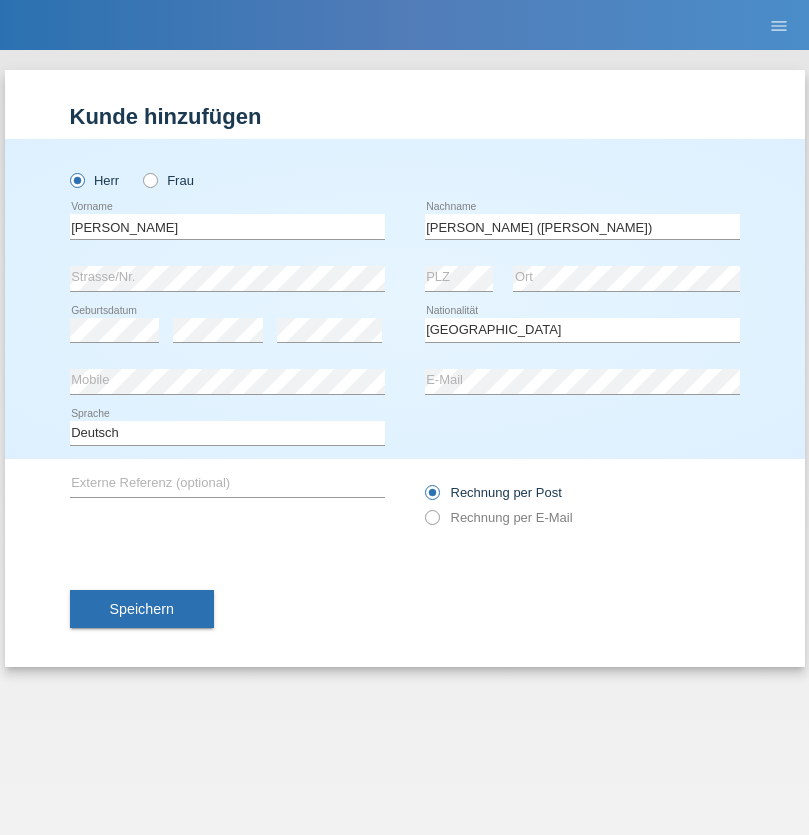 select on "C" 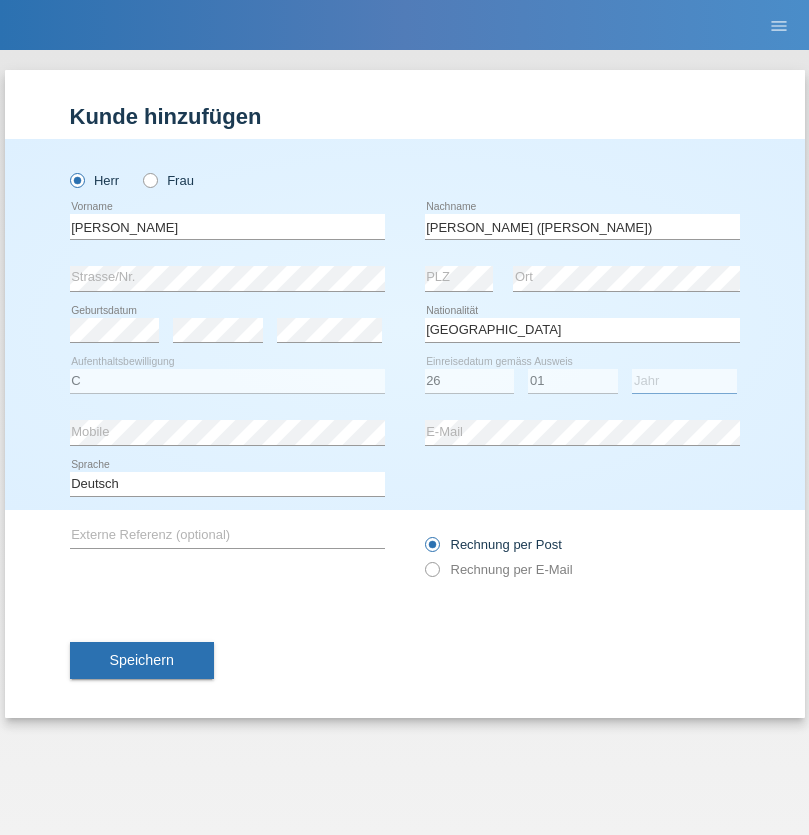 select on "2021" 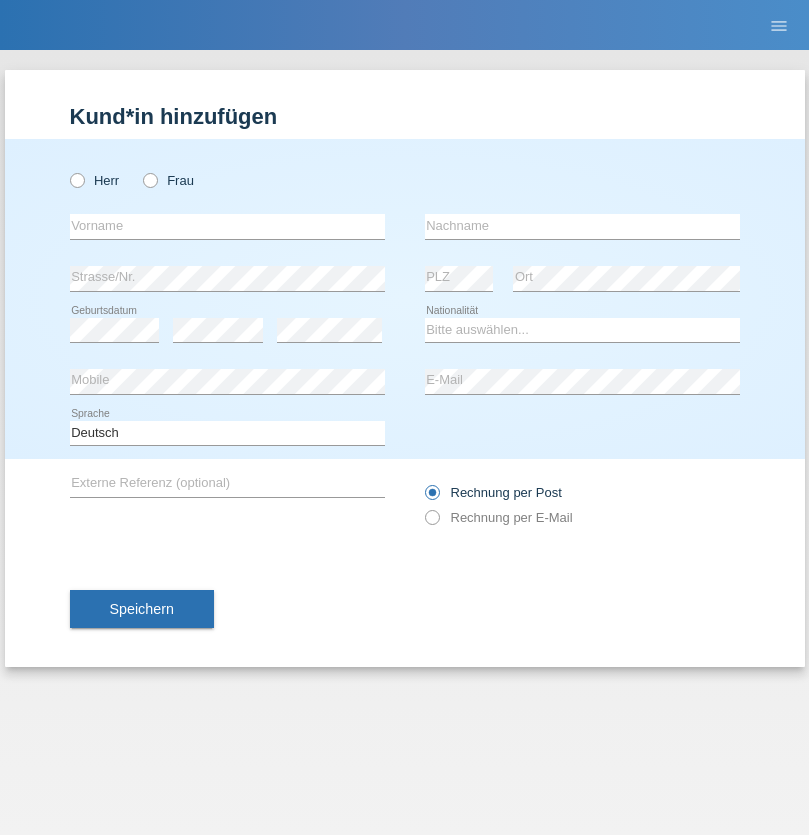 scroll, scrollTop: 0, scrollLeft: 0, axis: both 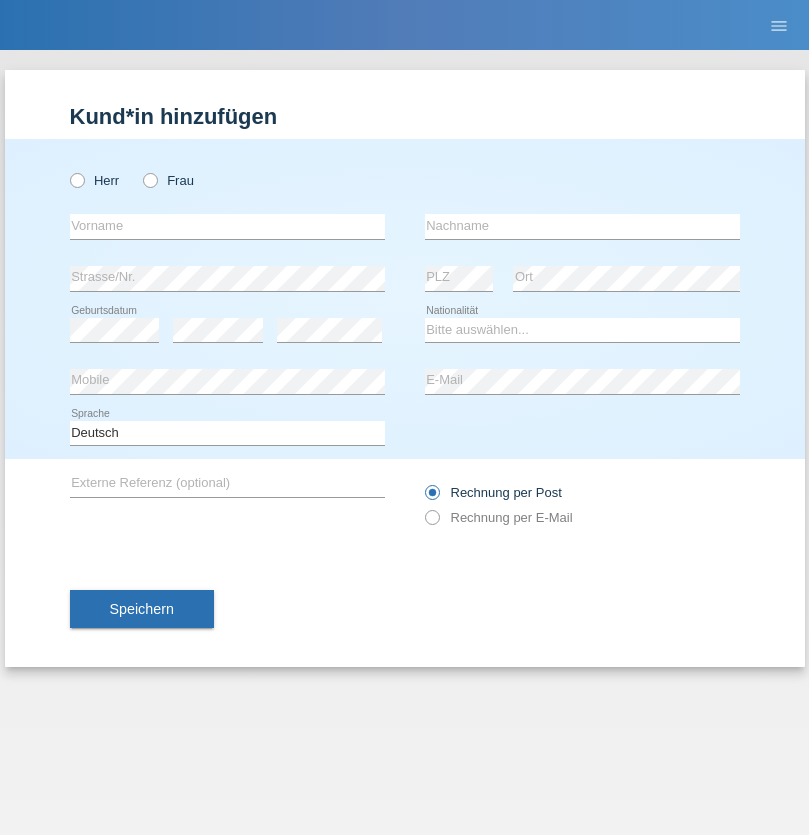 radio on "true" 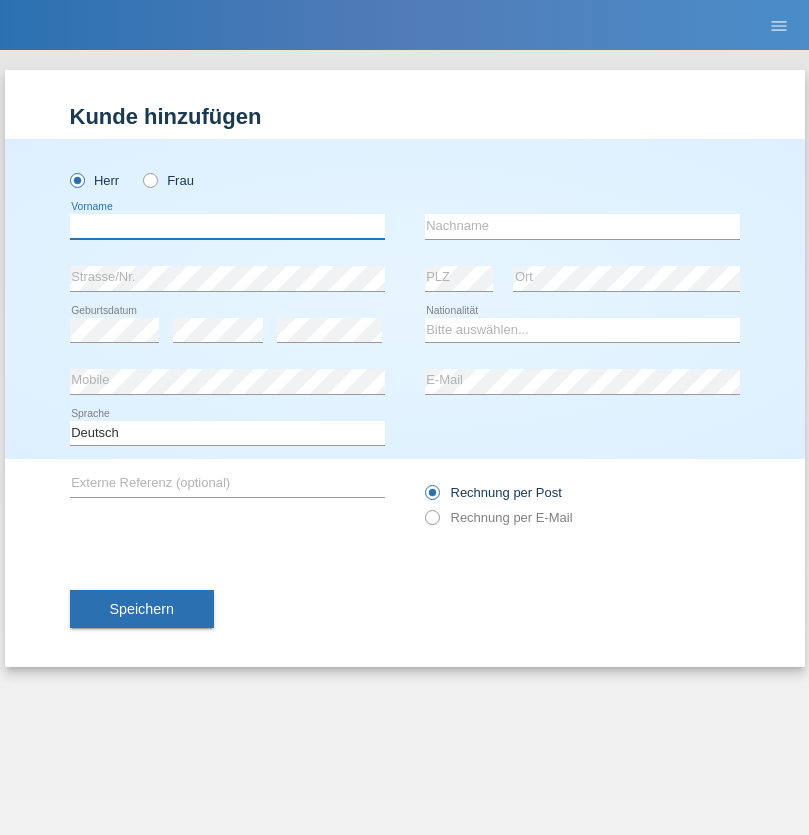 click at bounding box center (227, 226) 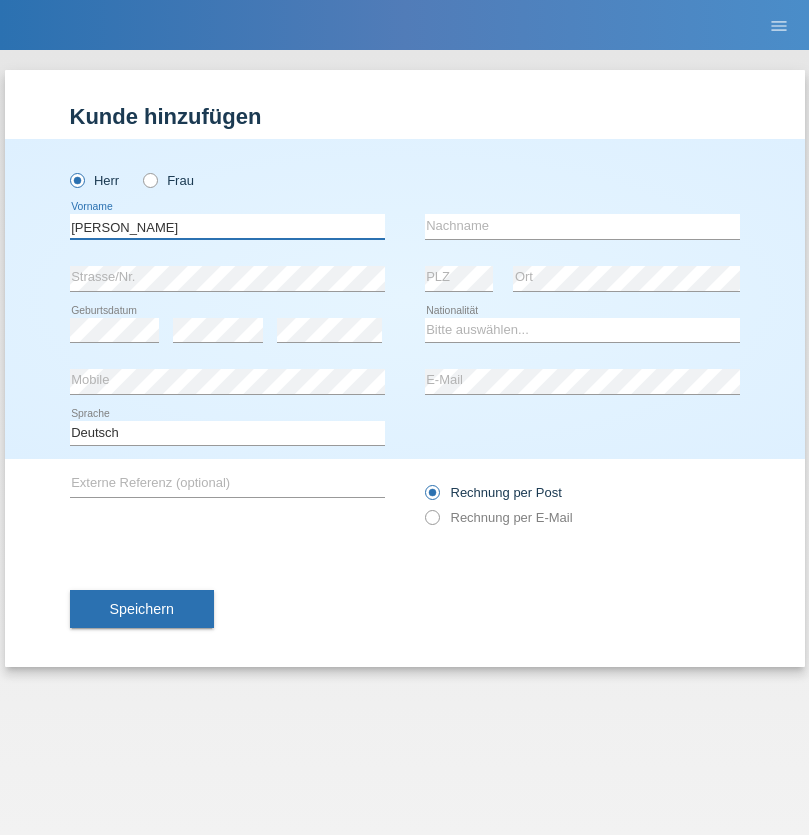 type on "Alex" 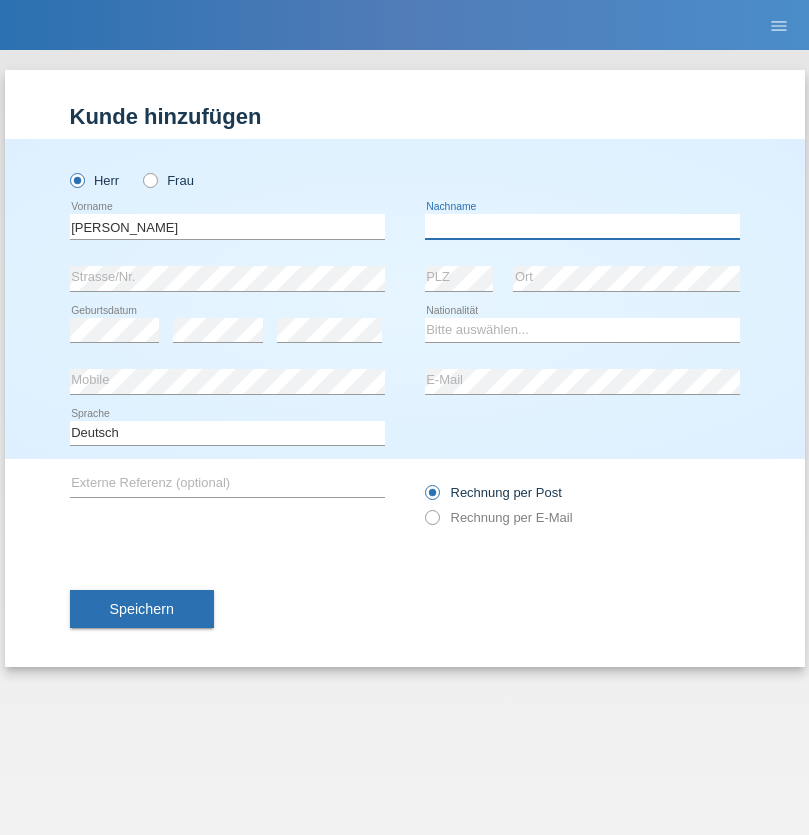 click at bounding box center (582, 226) 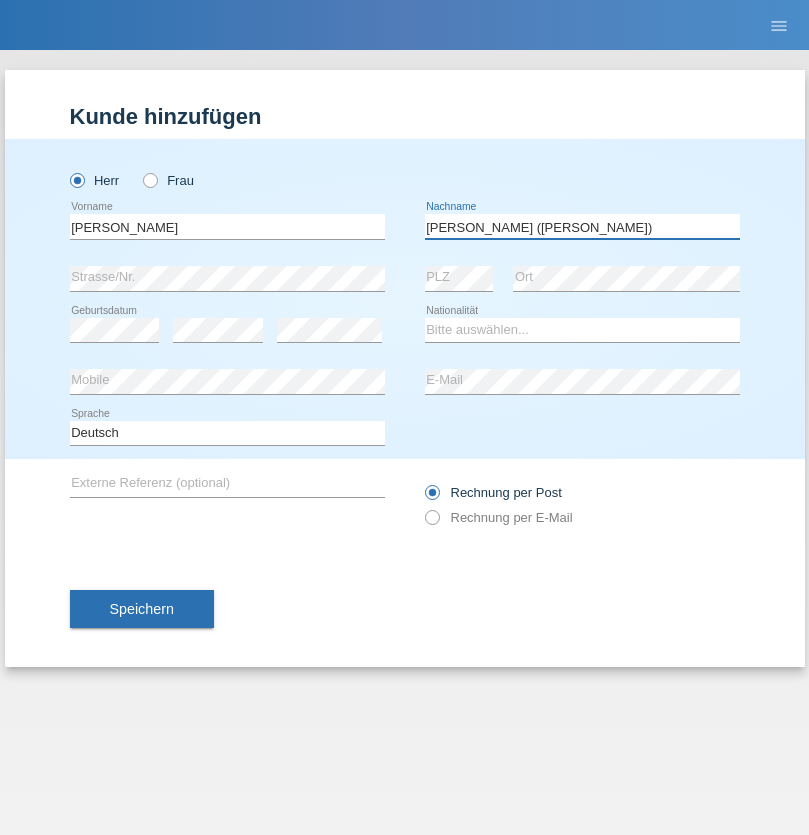 type on "A. Cassiano (Miriã)" 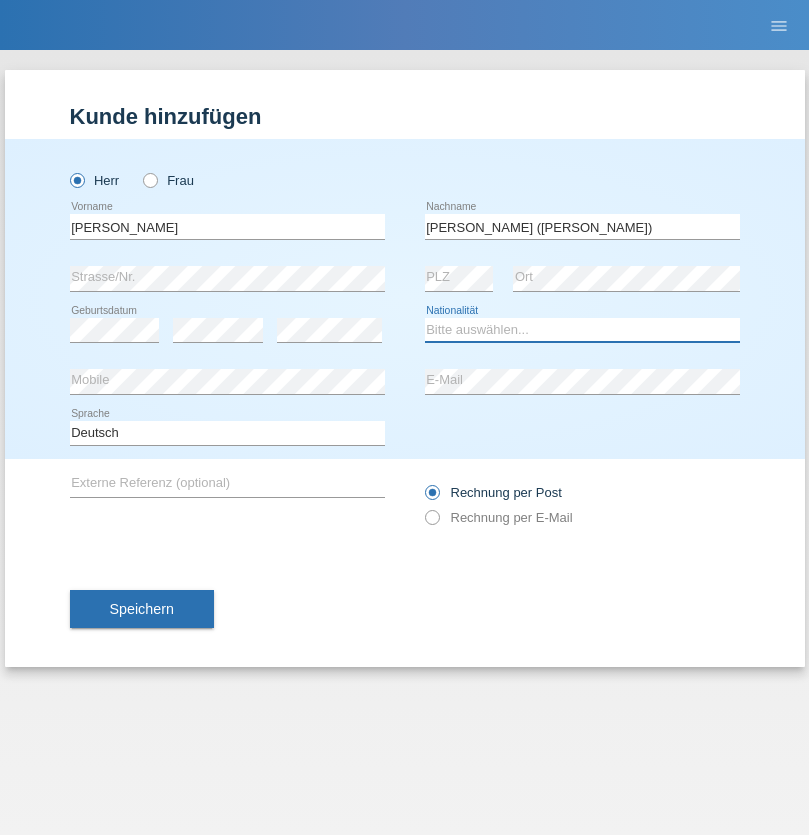 select on "BR" 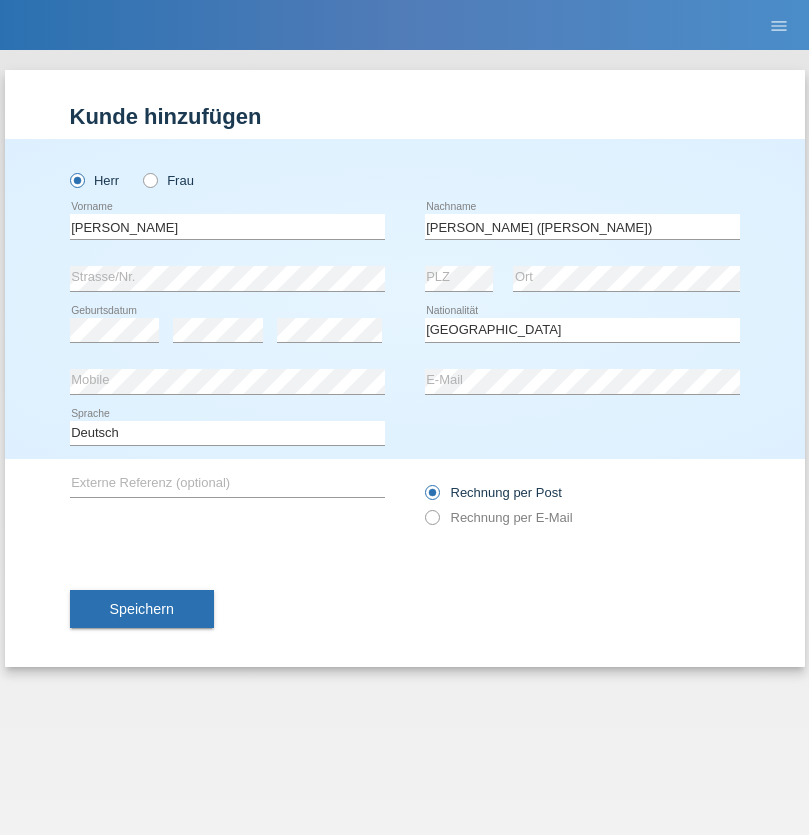 select on "C" 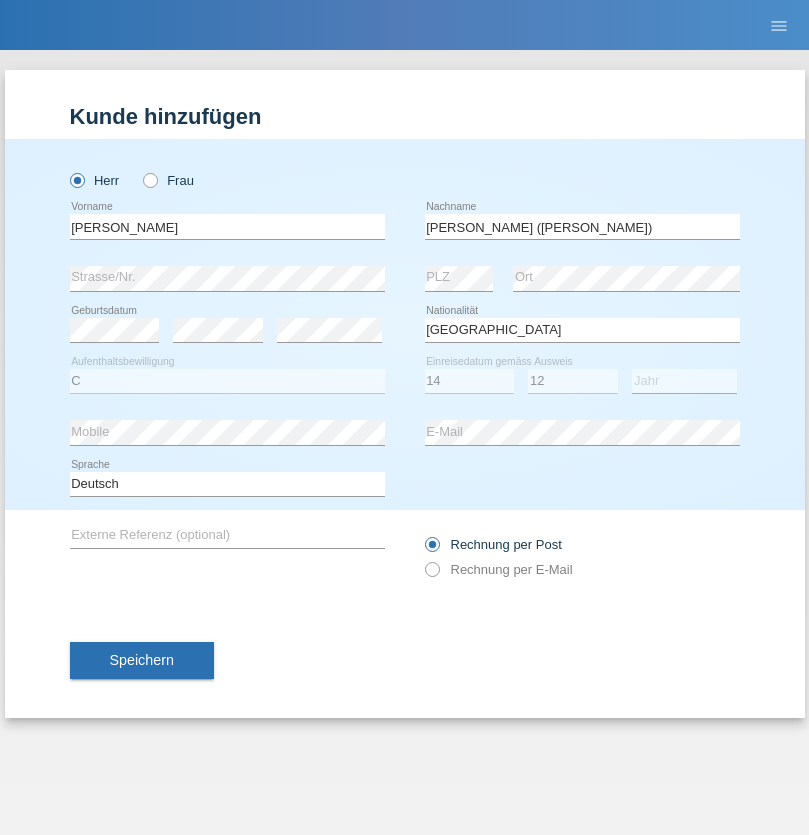 select on "2001" 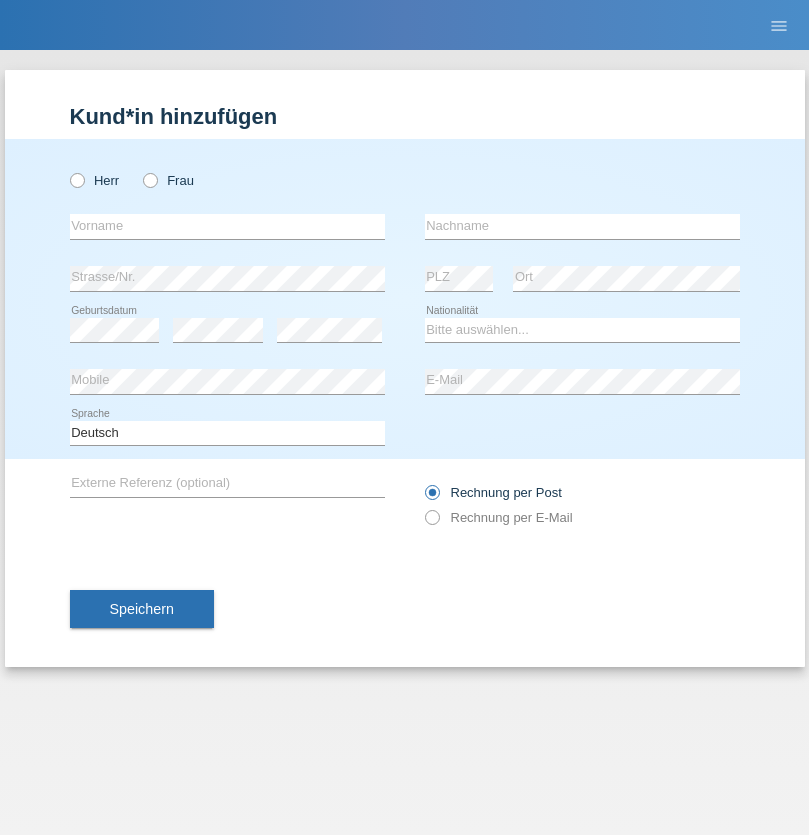 scroll, scrollTop: 0, scrollLeft: 0, axis: both 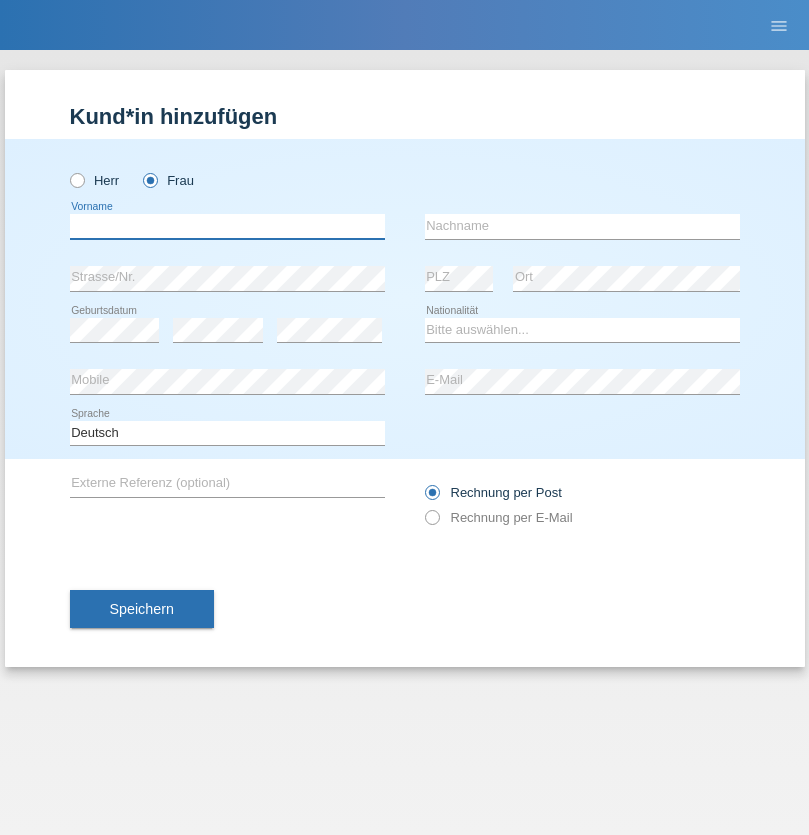 click at bounding box center (227, 226) 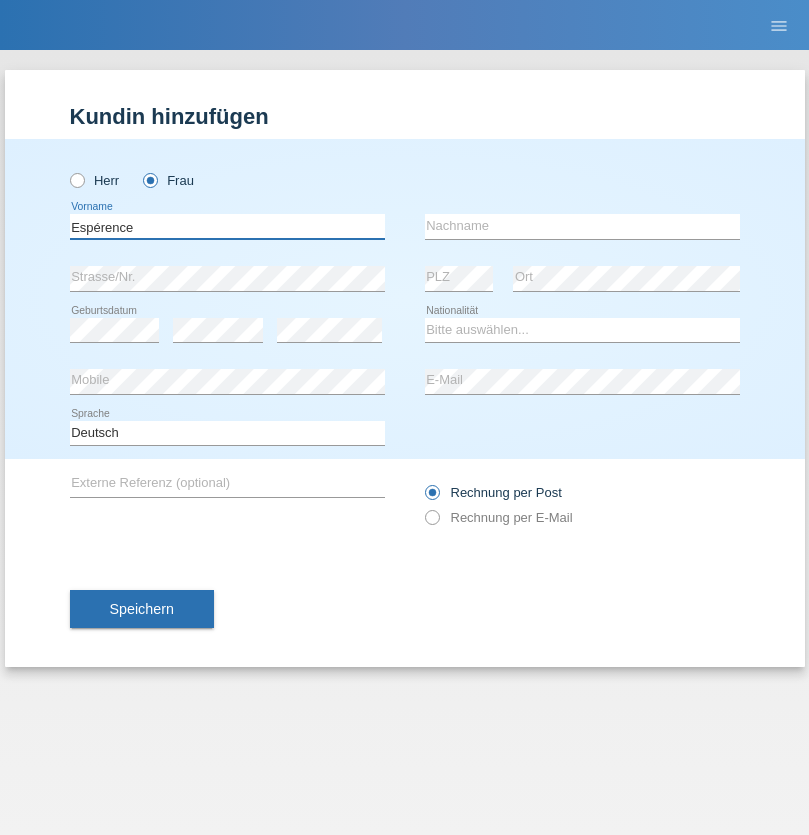type on "Espérence" 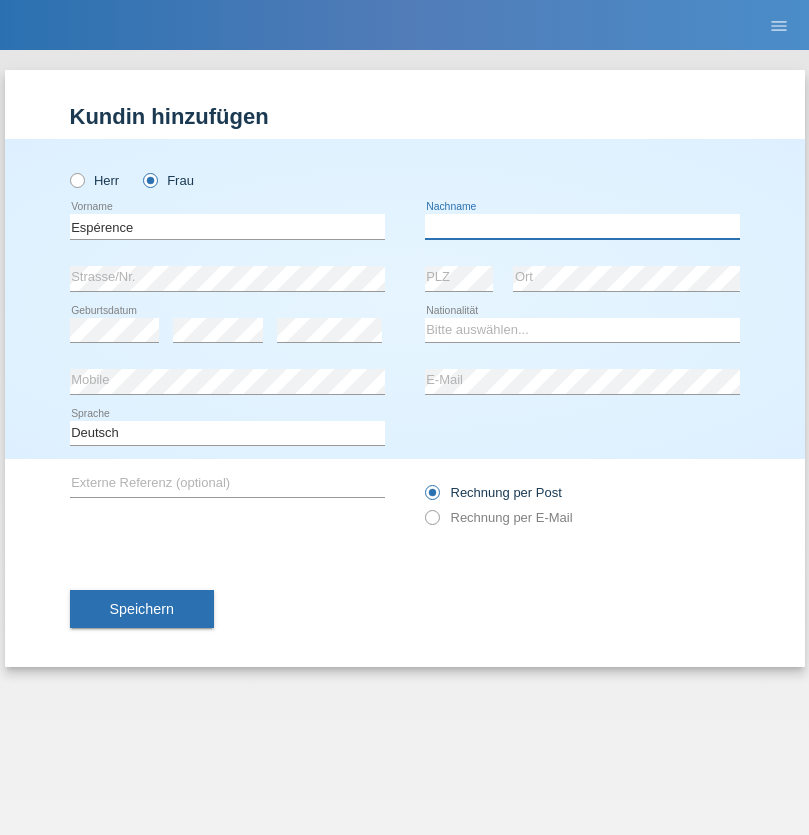 click at bounding box center (582, 226) 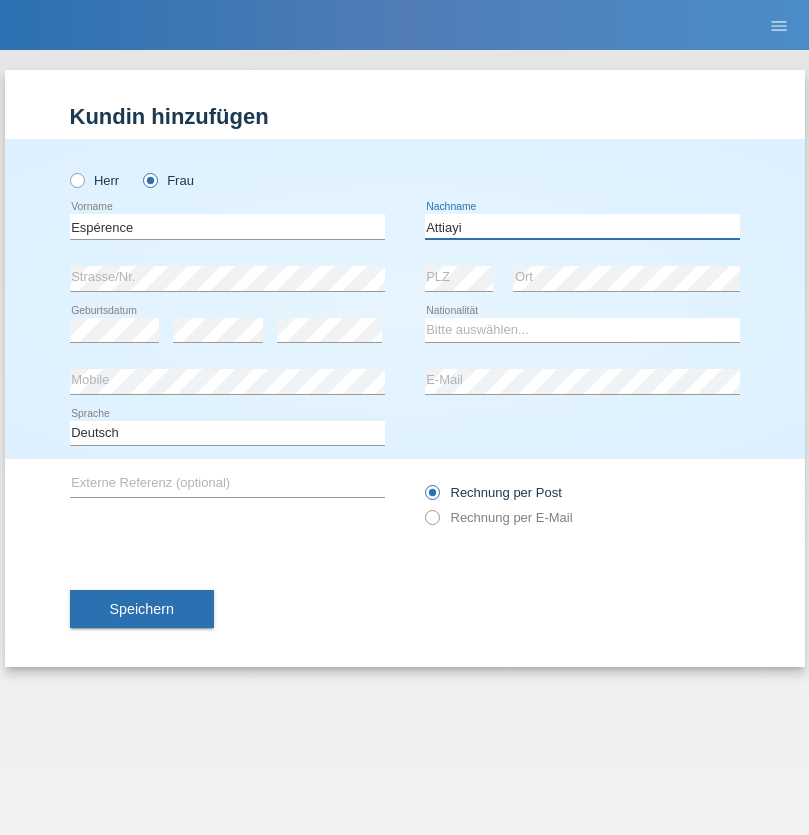 type on "Attiayi" 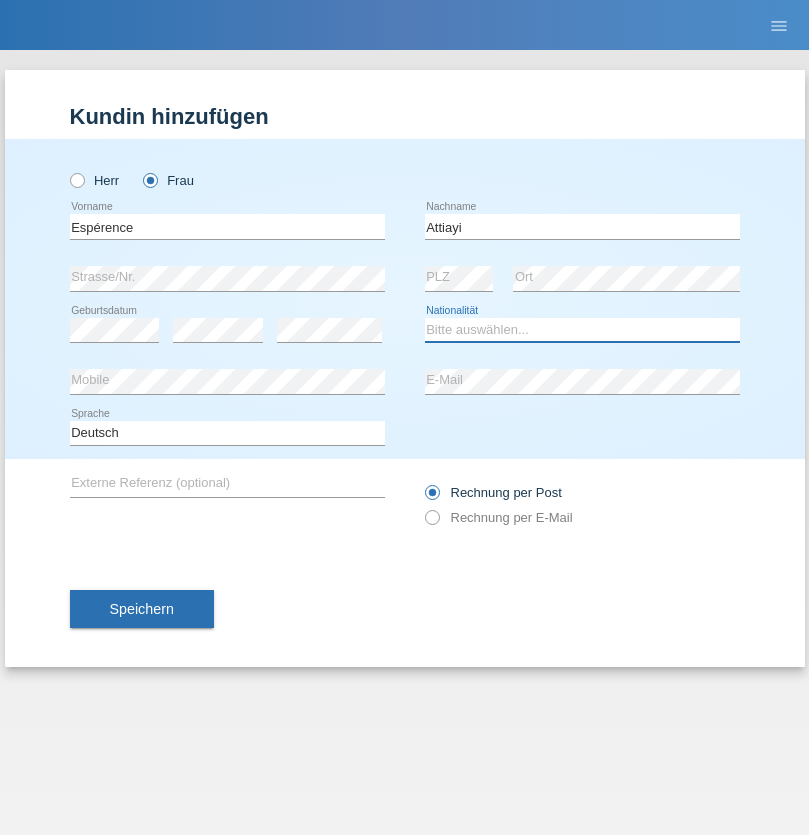 select on "CH" 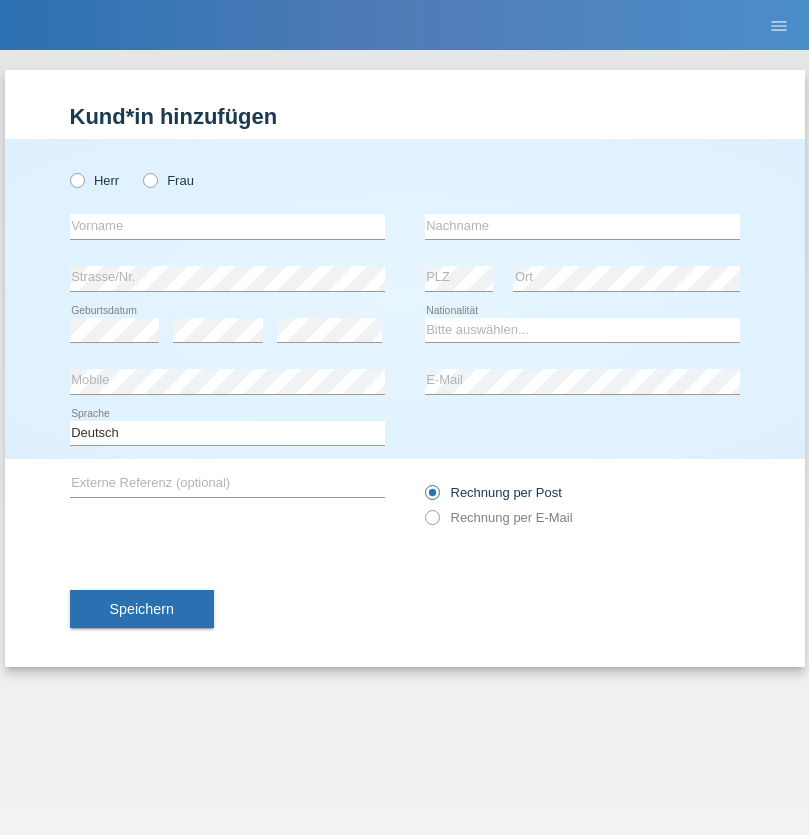 scroll, scrollTop: 0, scrollLeft: 0, axis: both 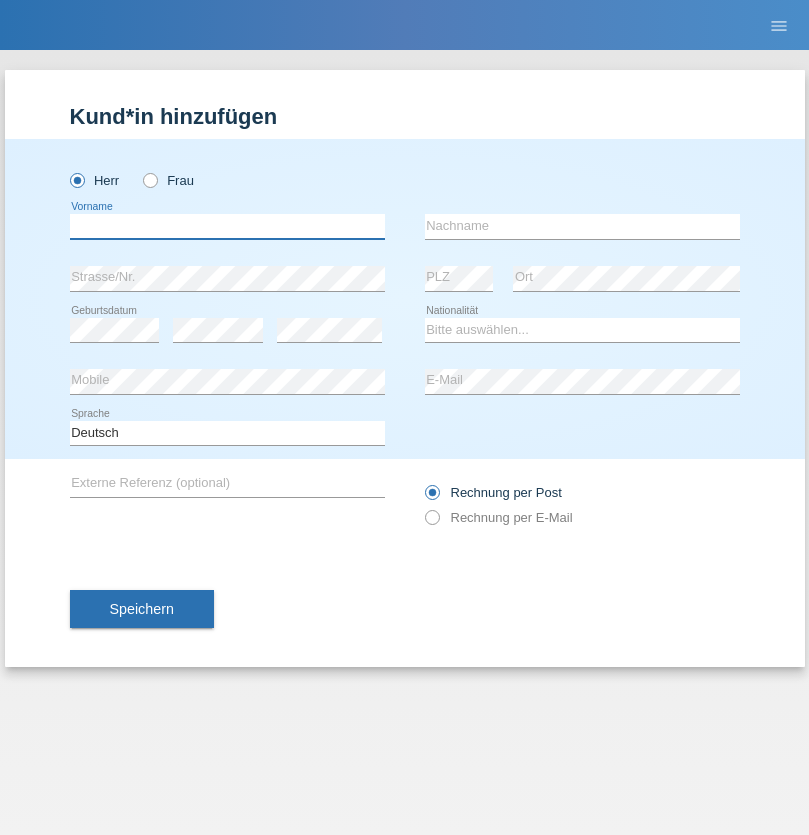 click at bounding box center [227, 226] 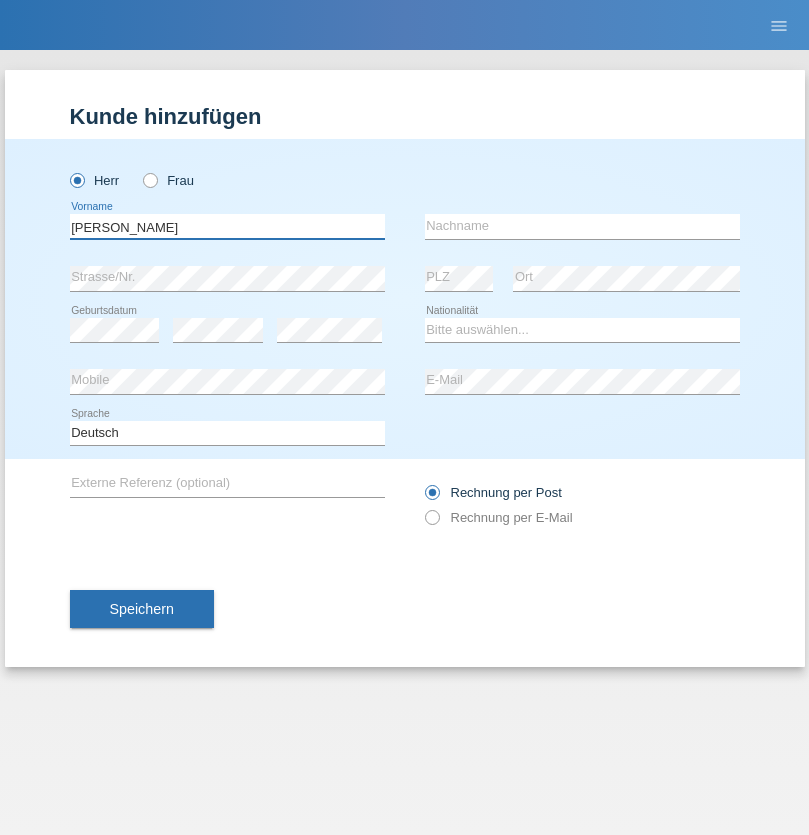 type on "Charles" 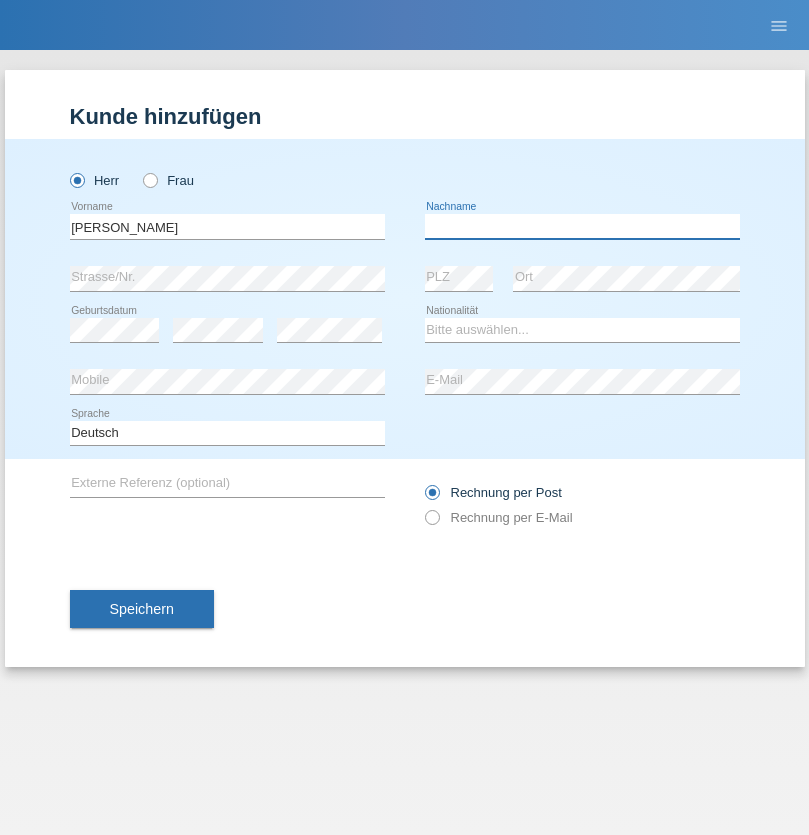 click at bounding box center [582, 226] 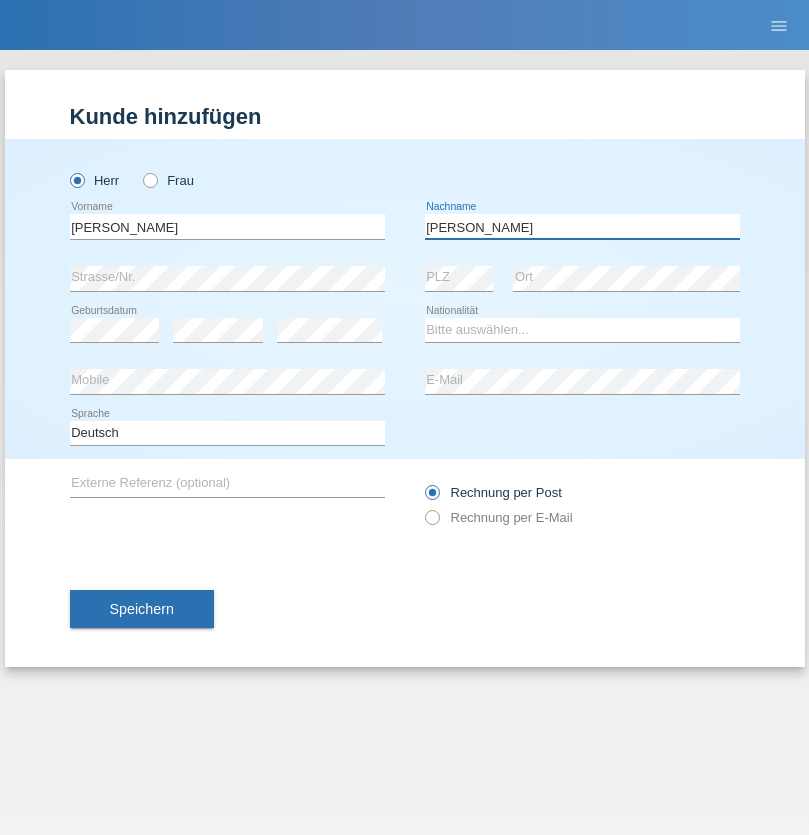 type on "Chetelat" 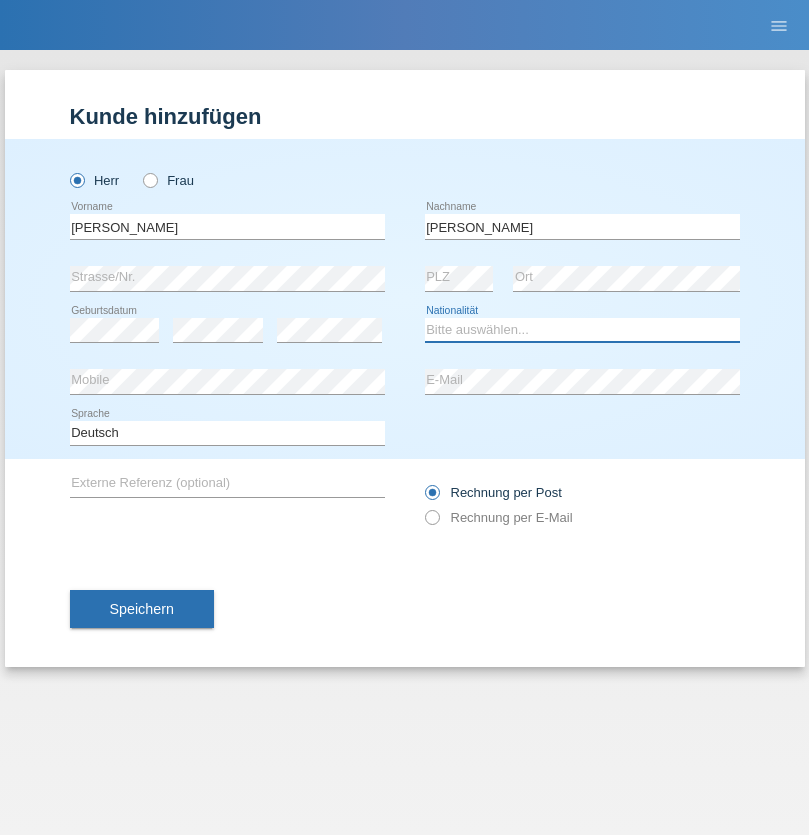 select on "CH" 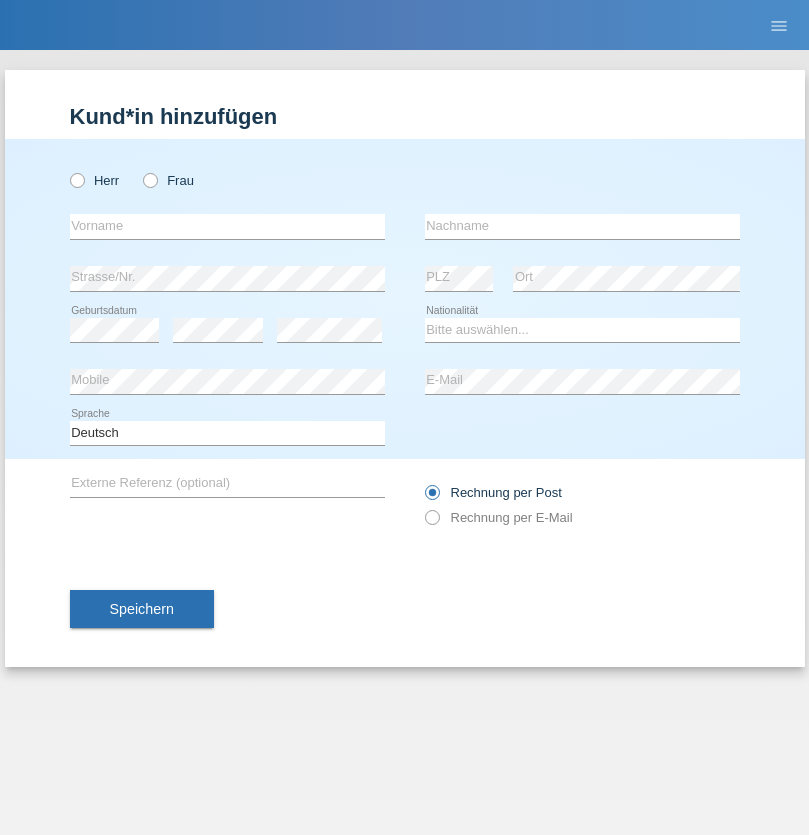 scroll, scrollTop: 0, scrollLeft: 0, axis: both 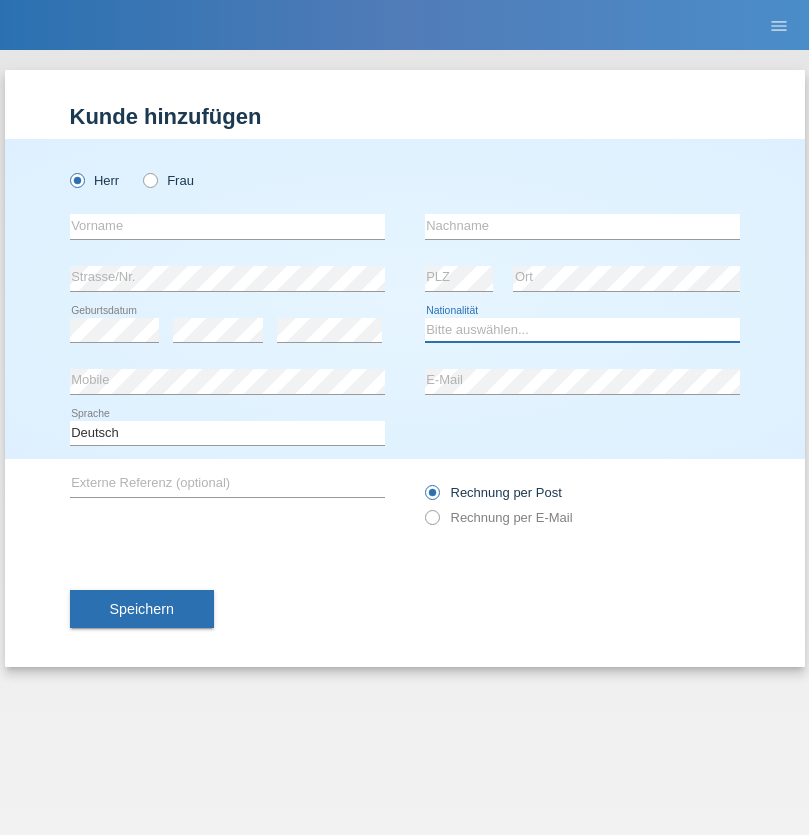 select on "XK" 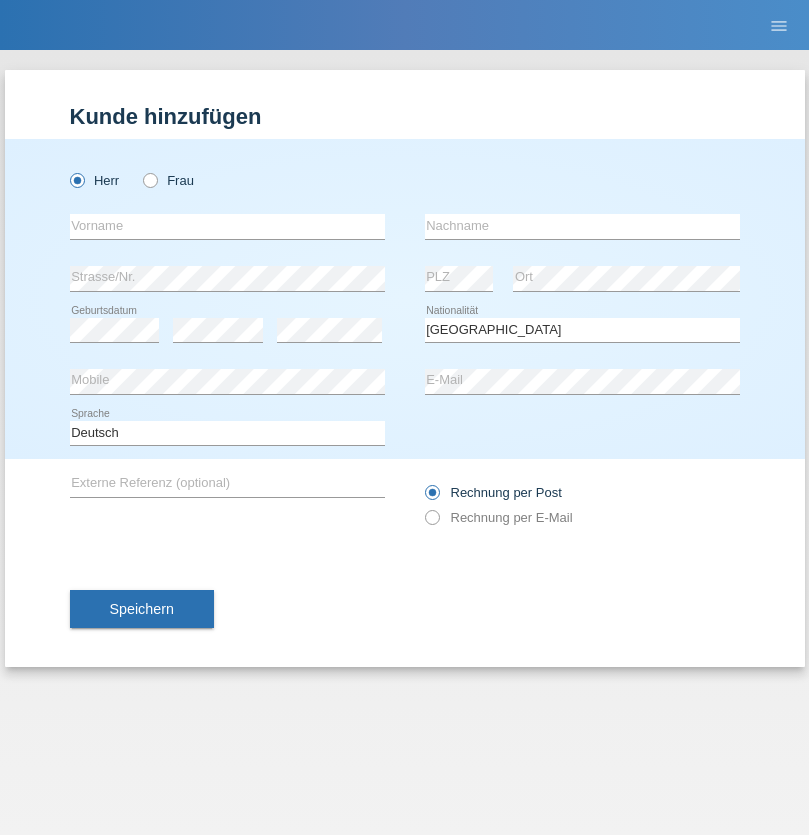 select on "C" 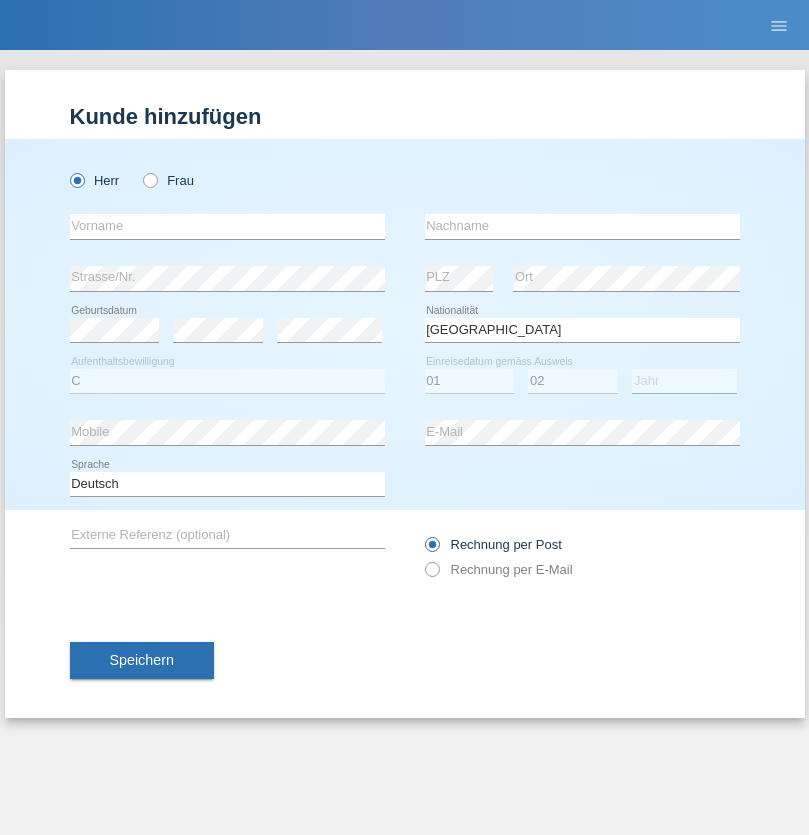 select on "1980" 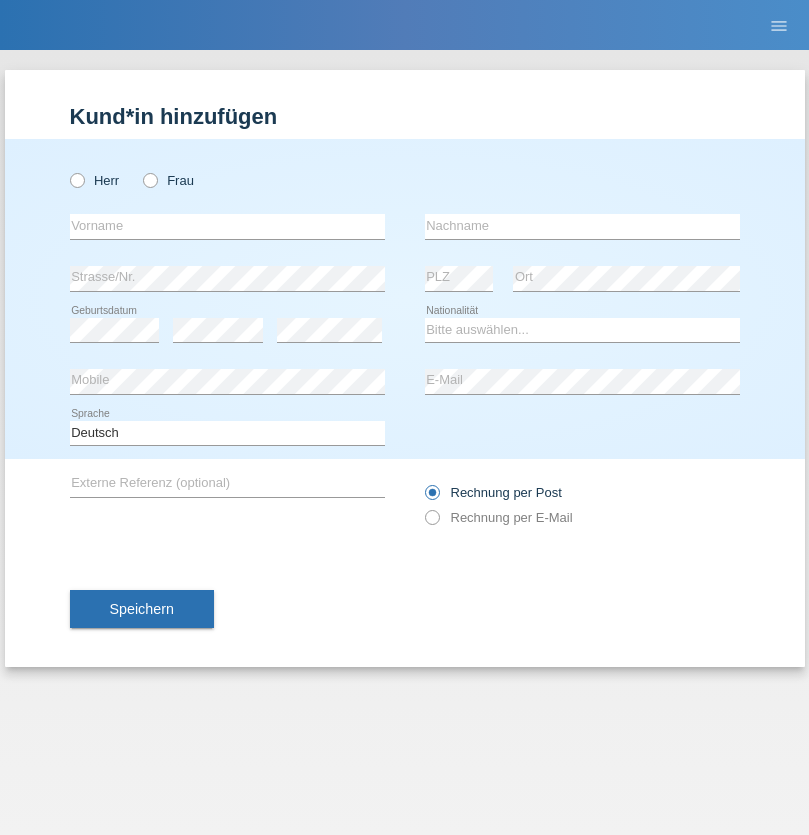scroll, scrollTop: 0, scrollLeft: 0, axis: both 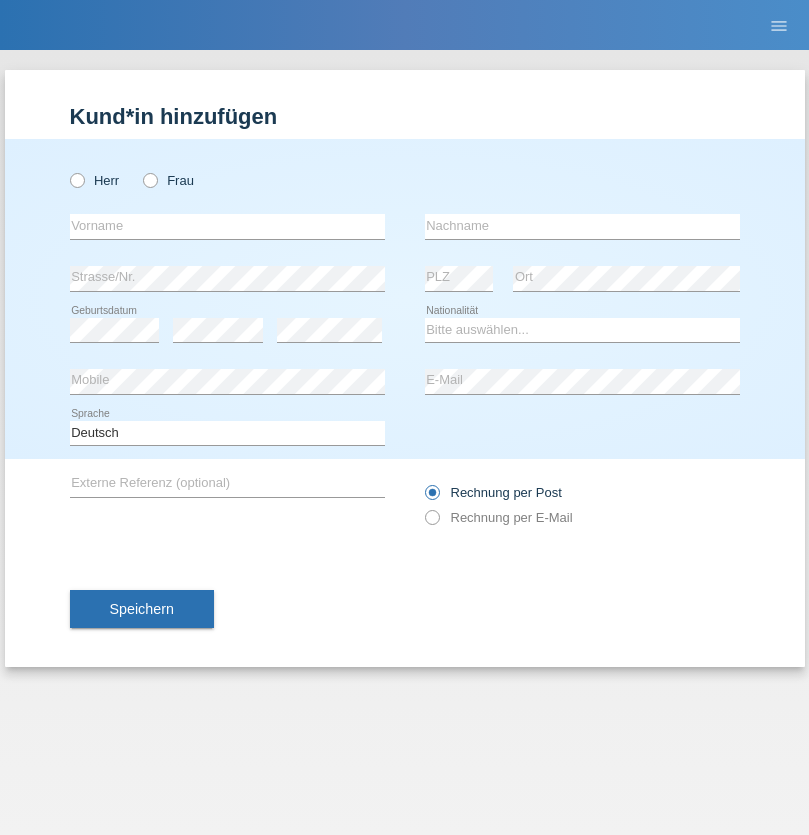radio on "true" 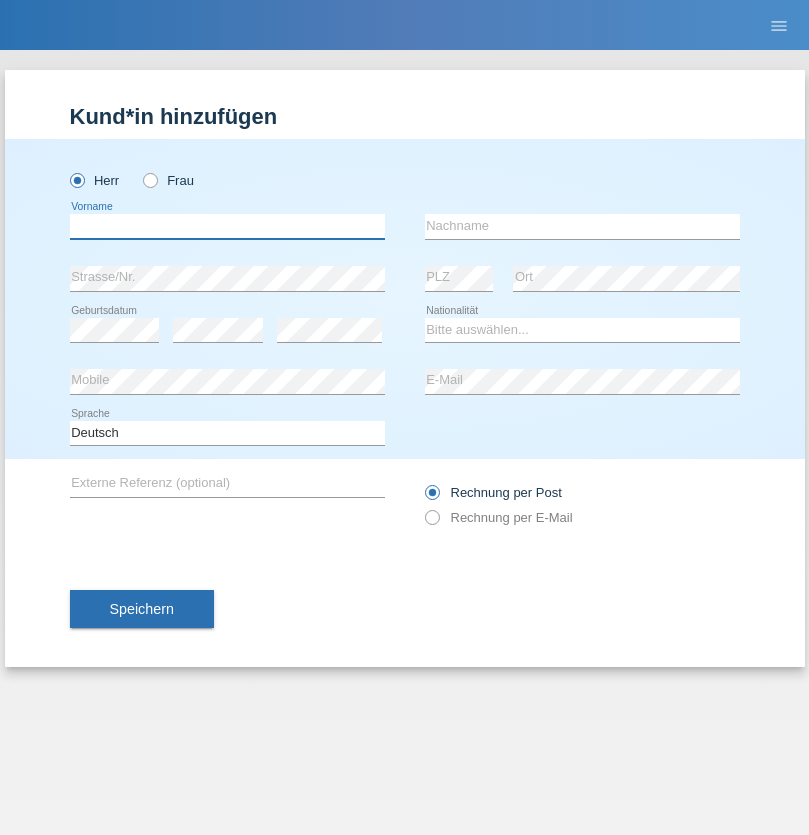 click at bounding box center [227, 226] 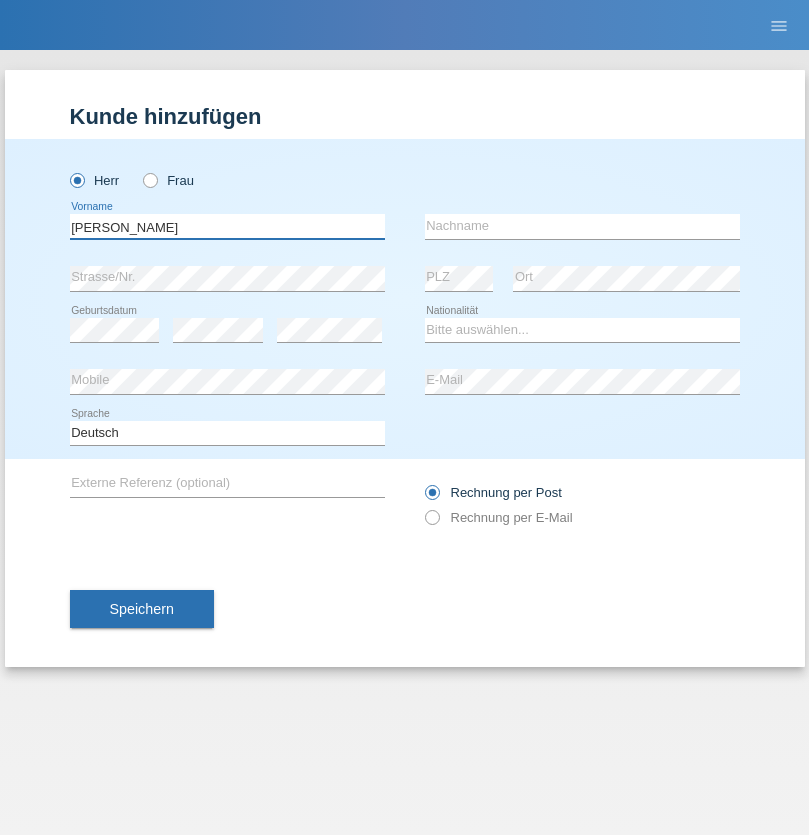 type on "[PERSON_NAME]" 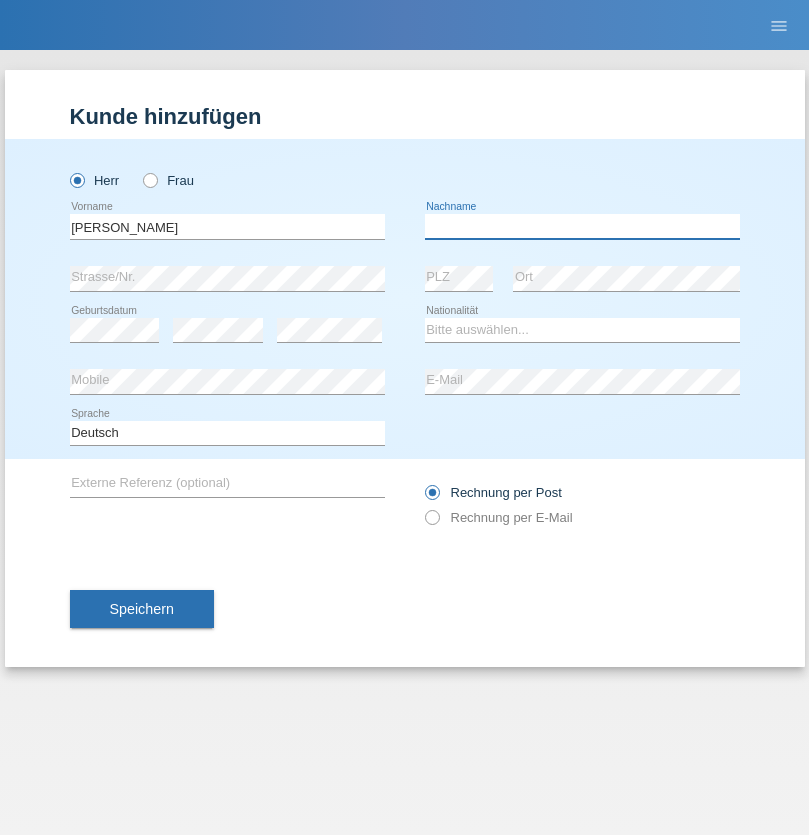 click at bounding box center [582, 226] 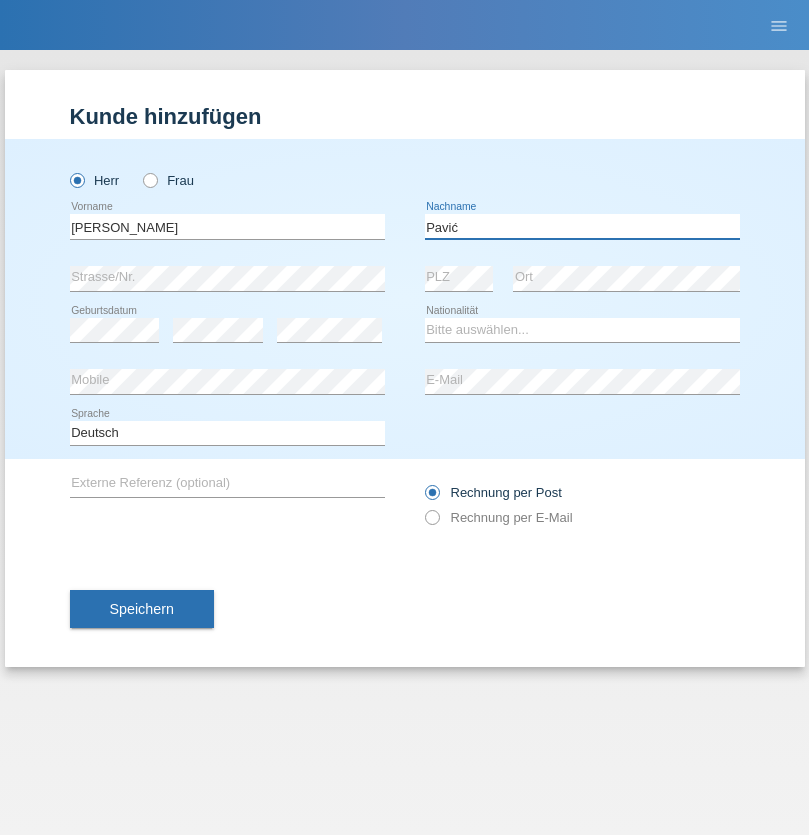 type on "Pavić" 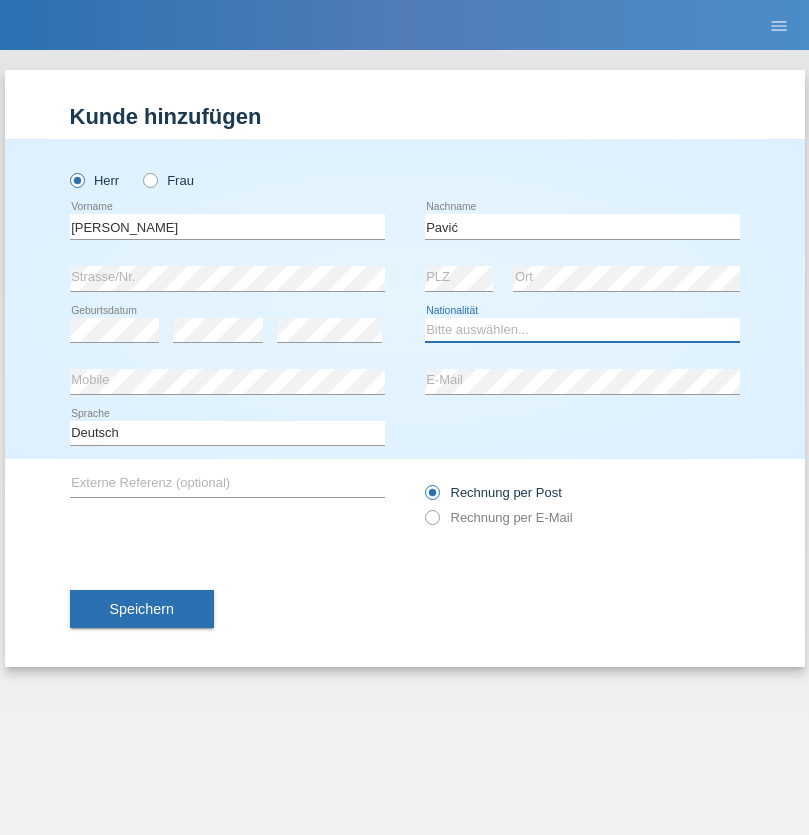 select on "HR" 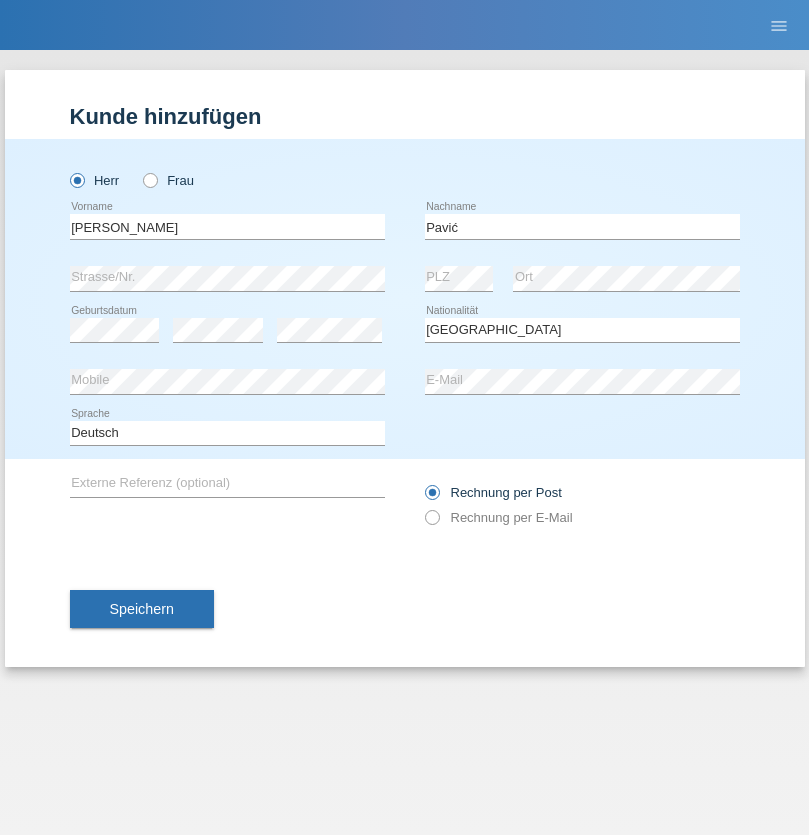 select on "C" 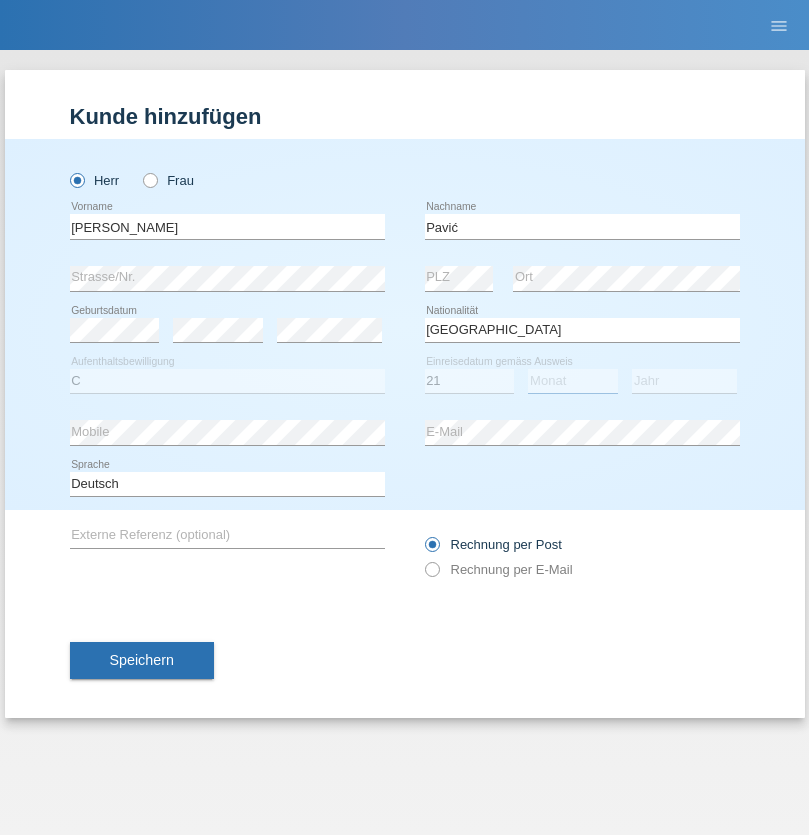 select on "04" 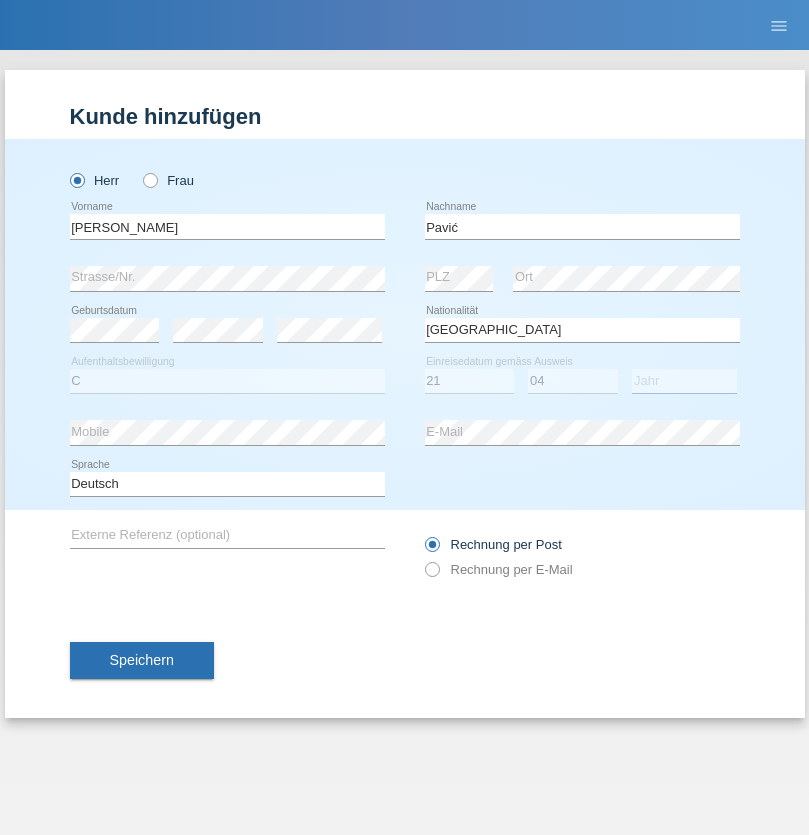 select on "2006" 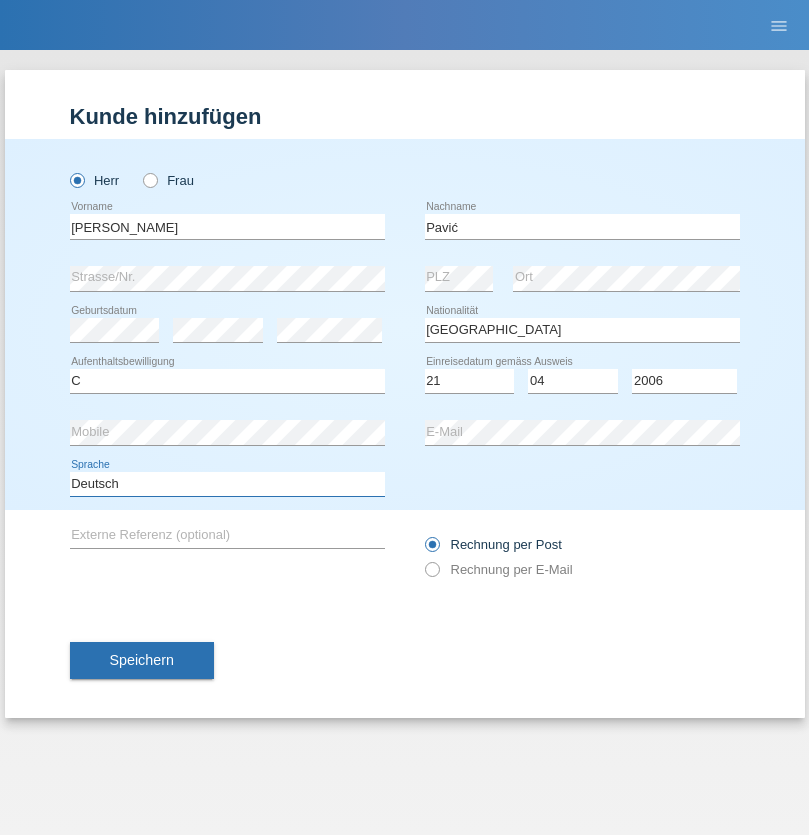 select on "en" 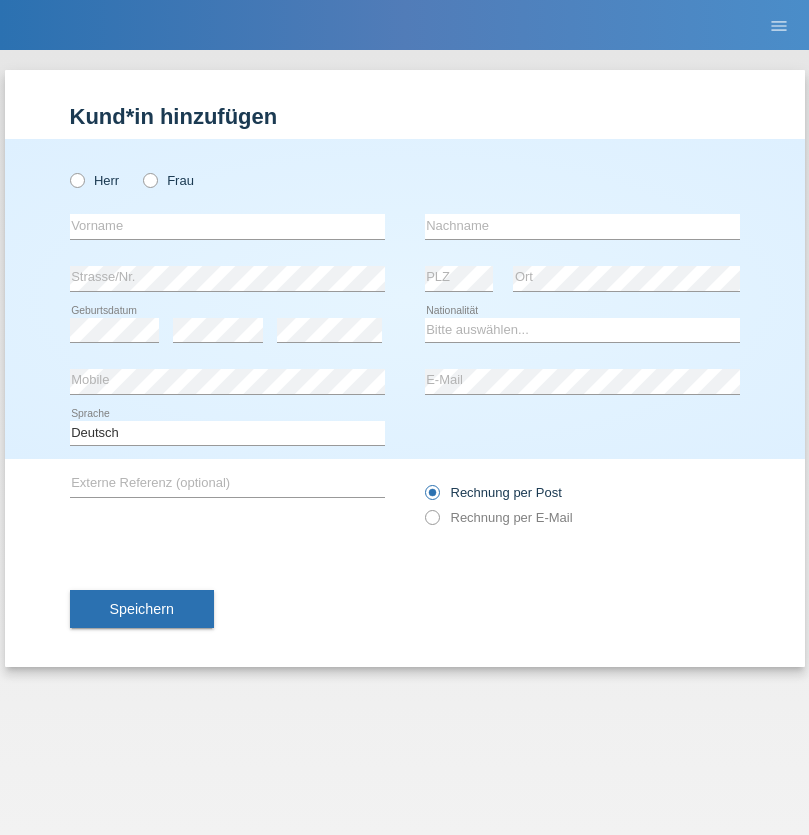 scroll, scrollTop: 0, scrollLeft: 0, axis: both 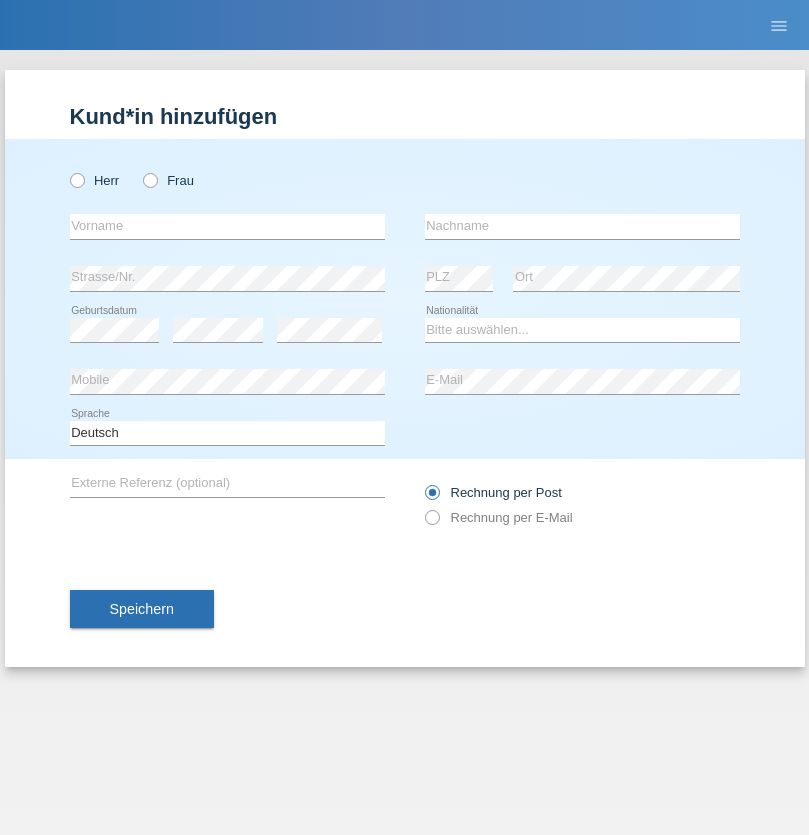 radio on "true" 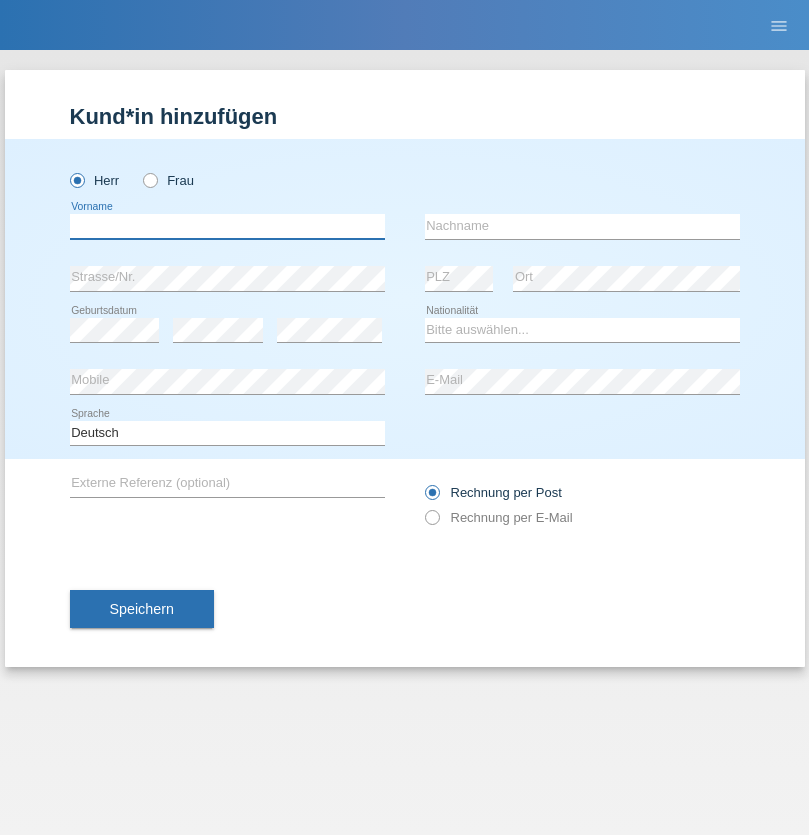 click at bounding box center [227, 226] 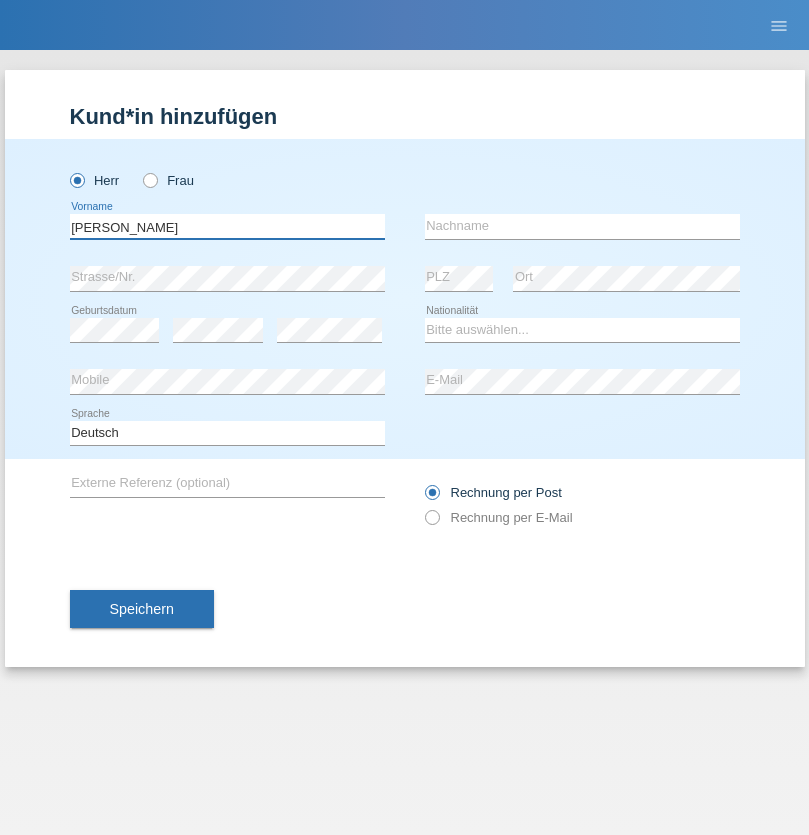 type on "[PERSON_NAME]" 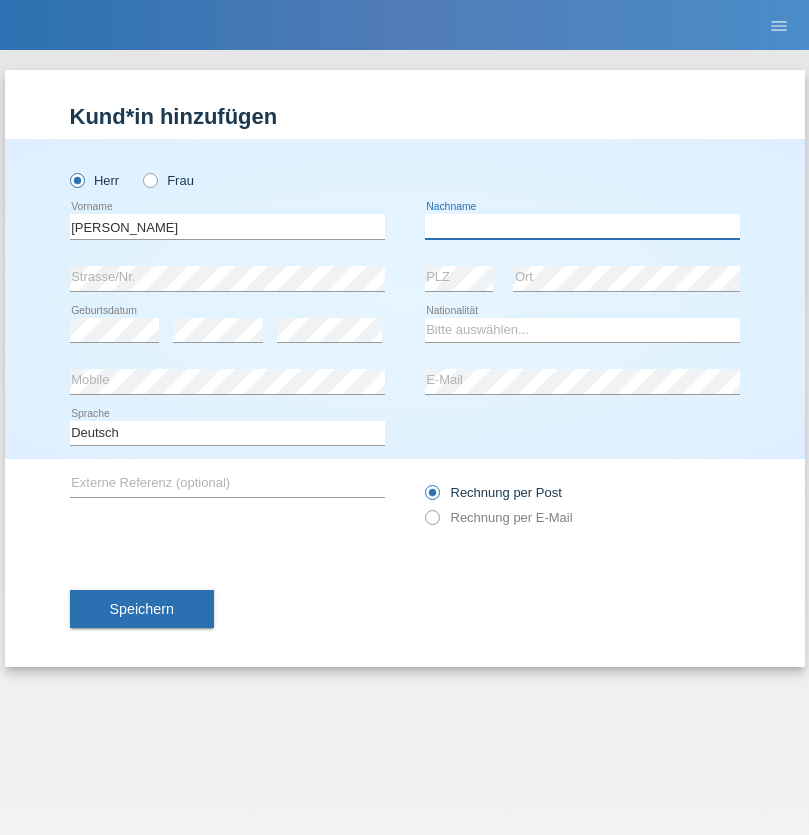 click at bounding box center [582, 226] 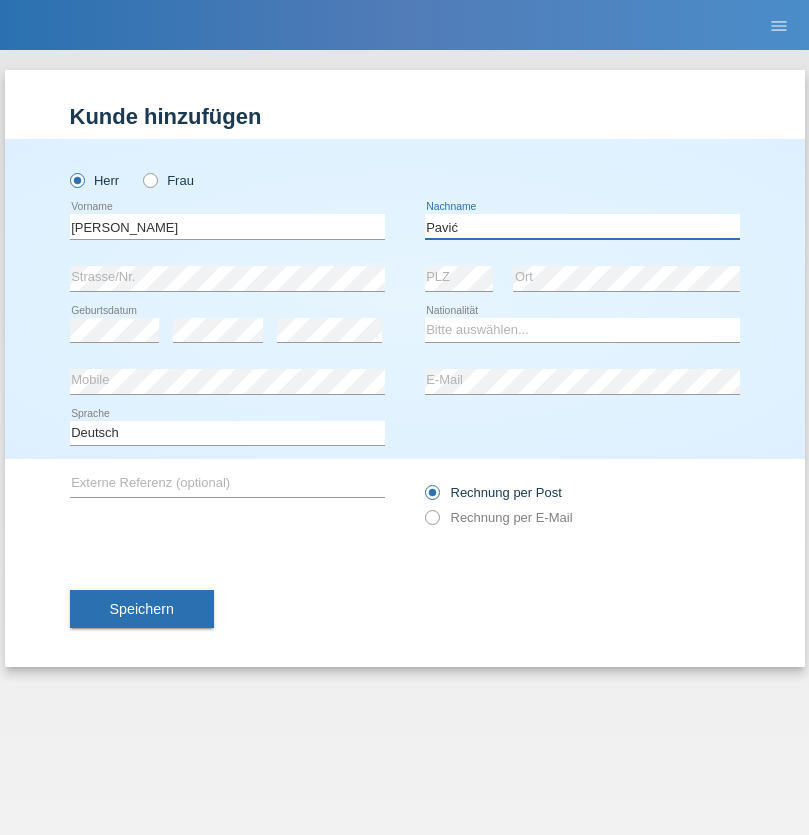 type on "Pavić" 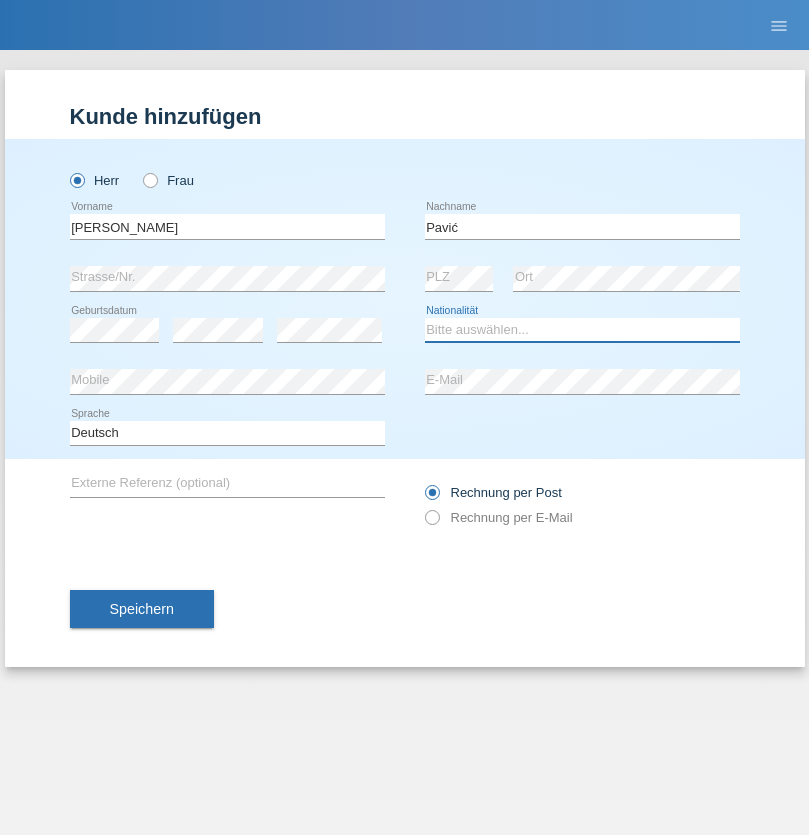 select on "HR" 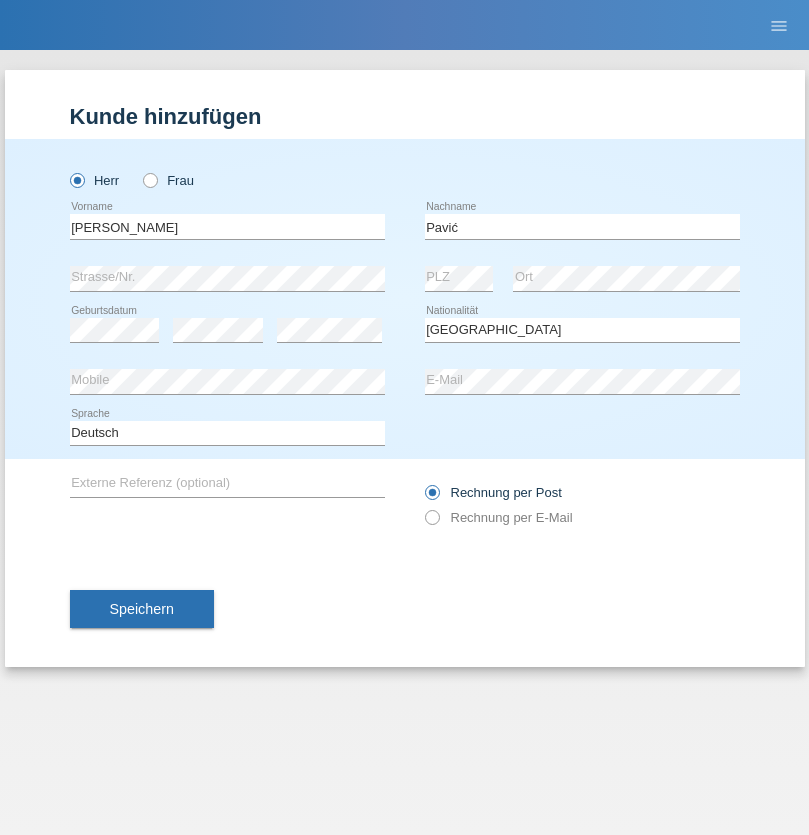 select on "C" 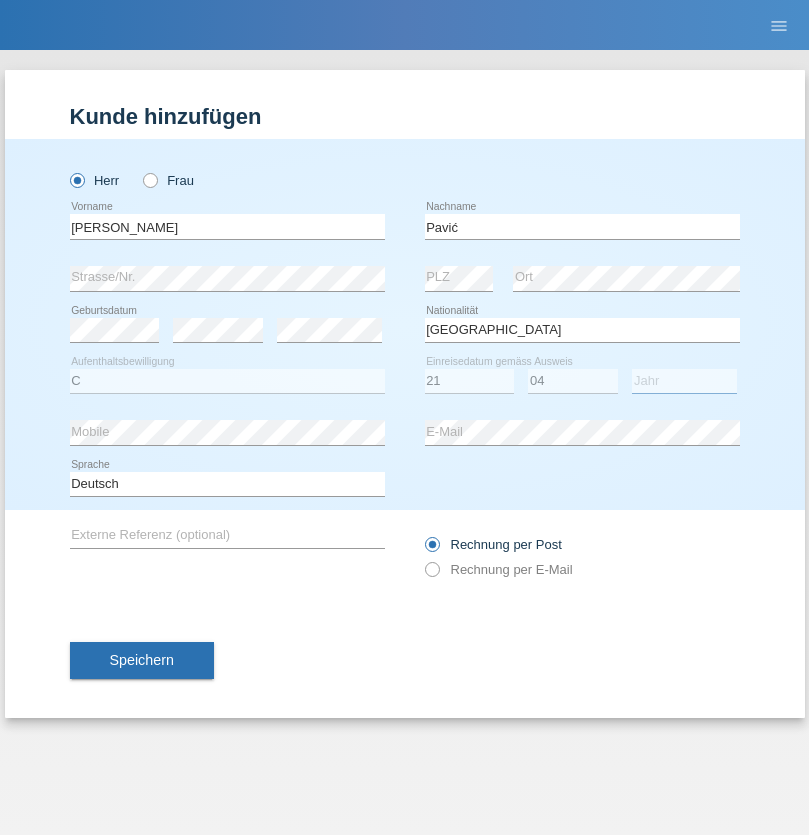 select on "2006" 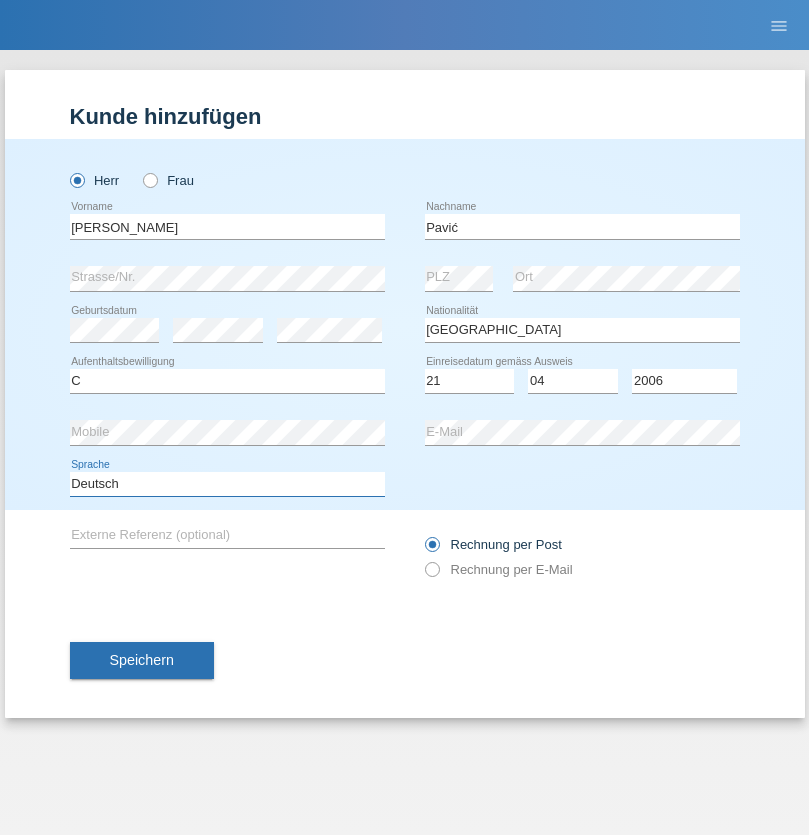 select on "en" 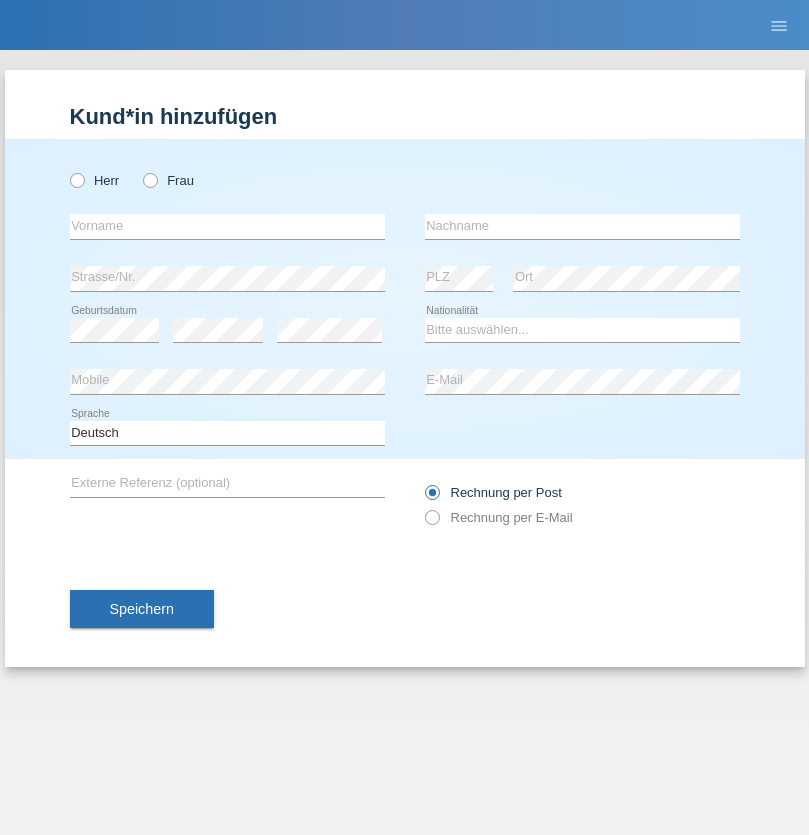 scroll, scrollTop: 0, scrollLeft: 0, axis: both 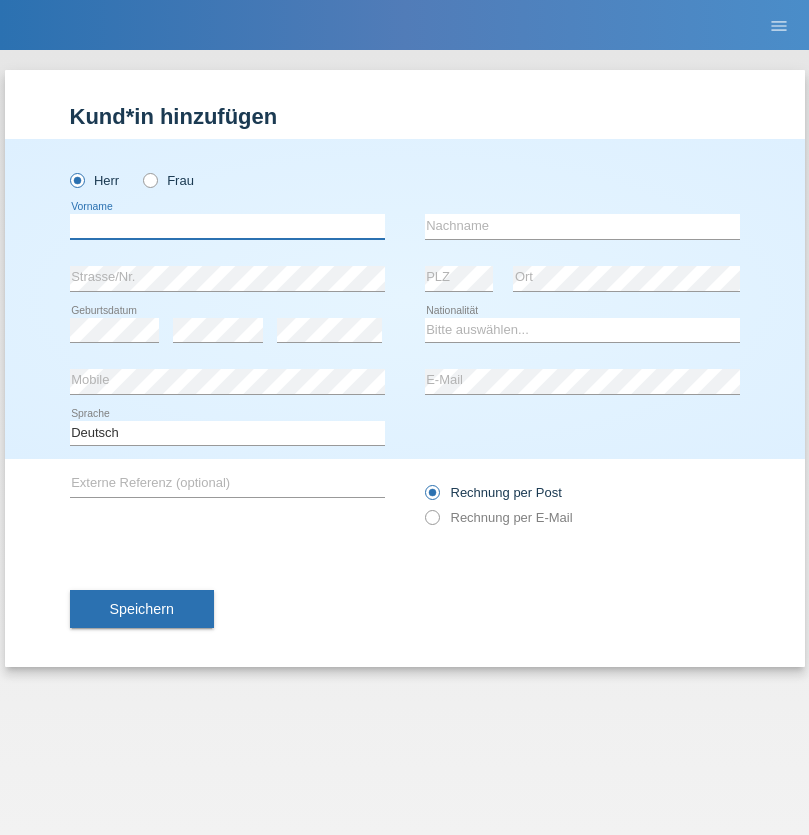 click at bounding box center (227, 226) 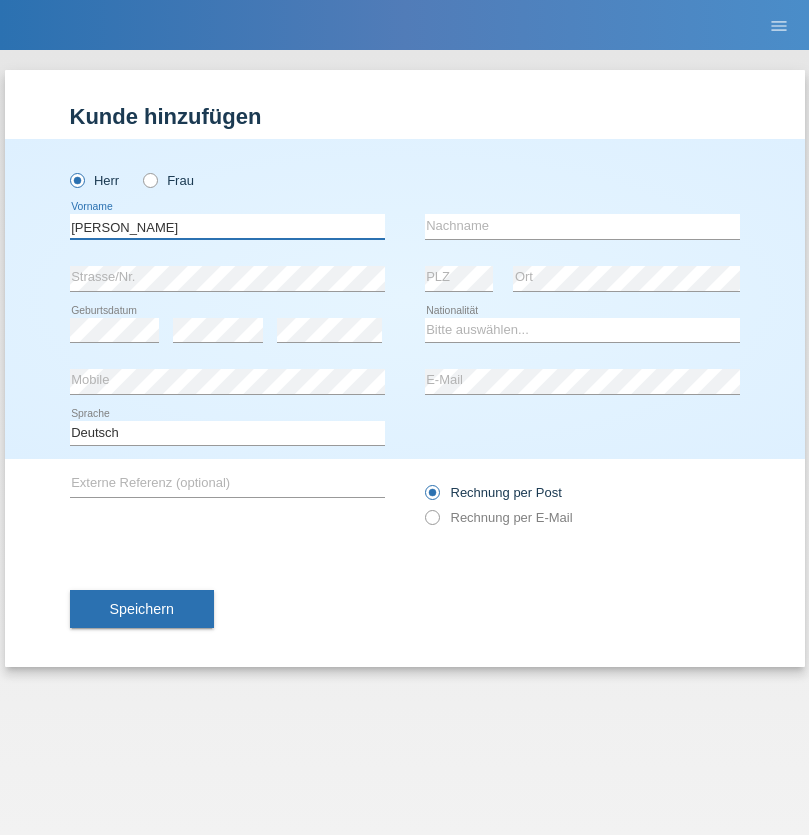 type on "Artur" 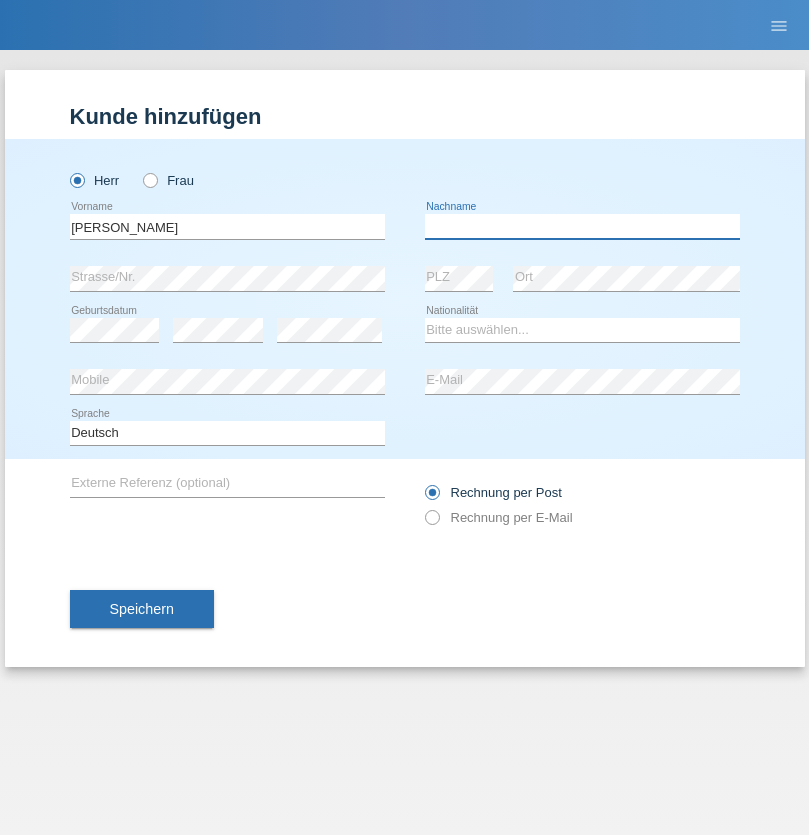 click at bounding box center [582, 226] 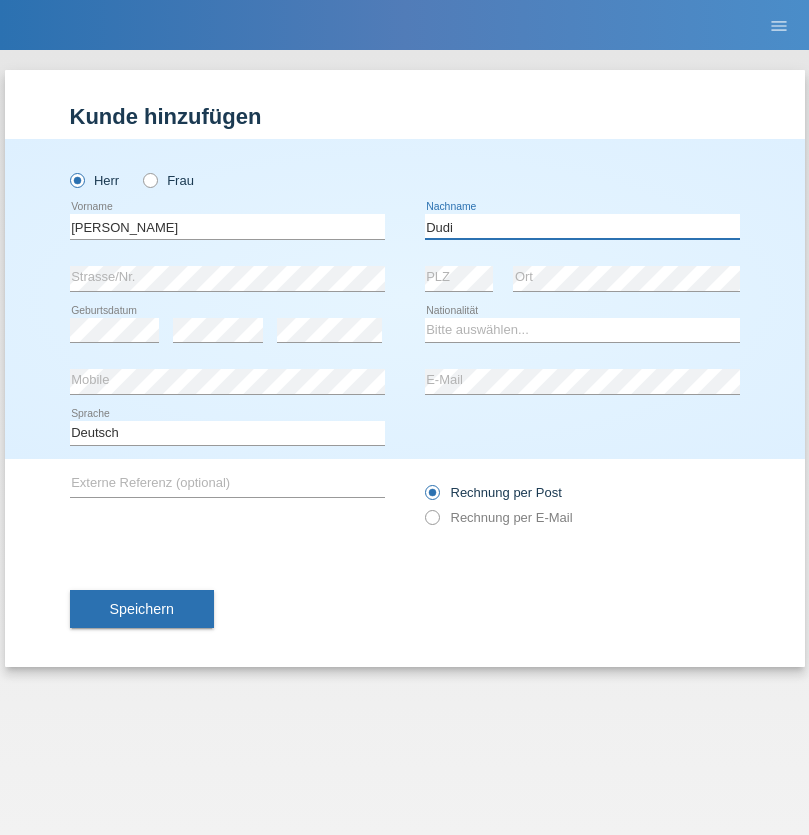 type on "Dudi" 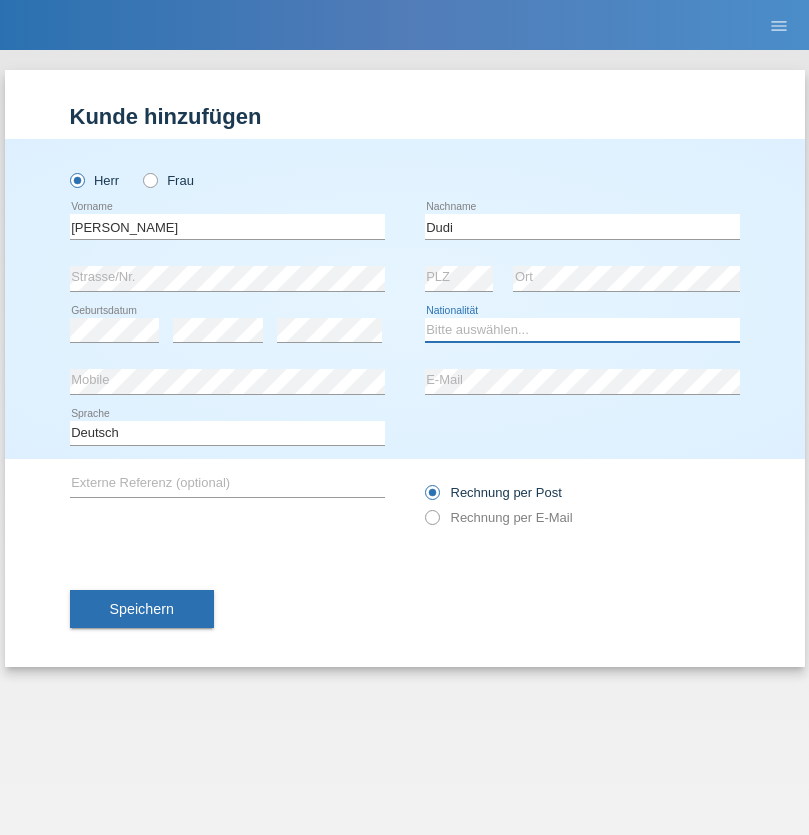 select on "SK" 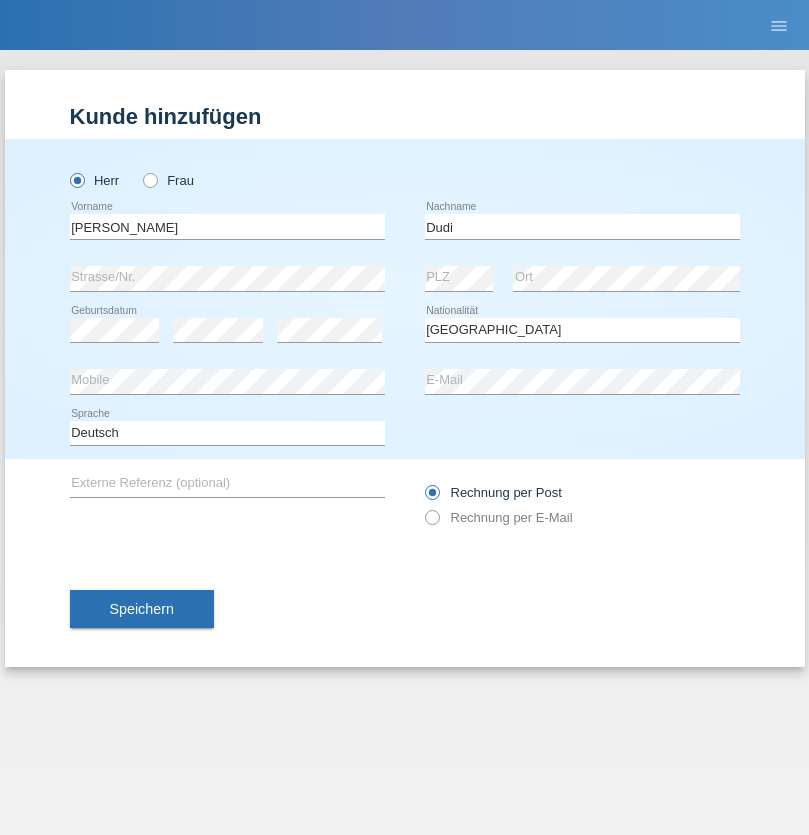 select on "C" 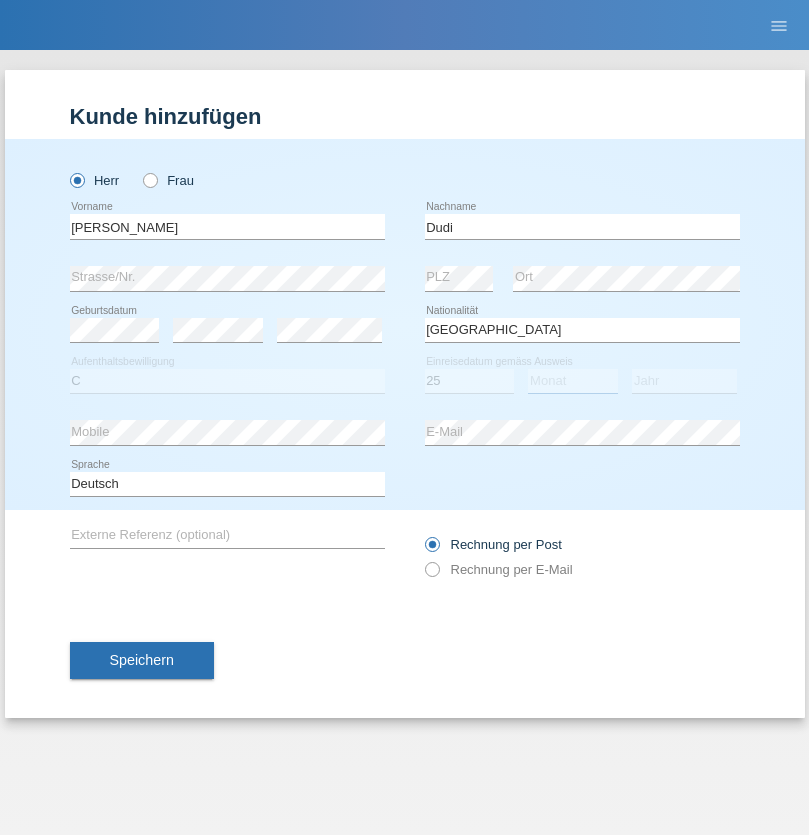 select on "05" 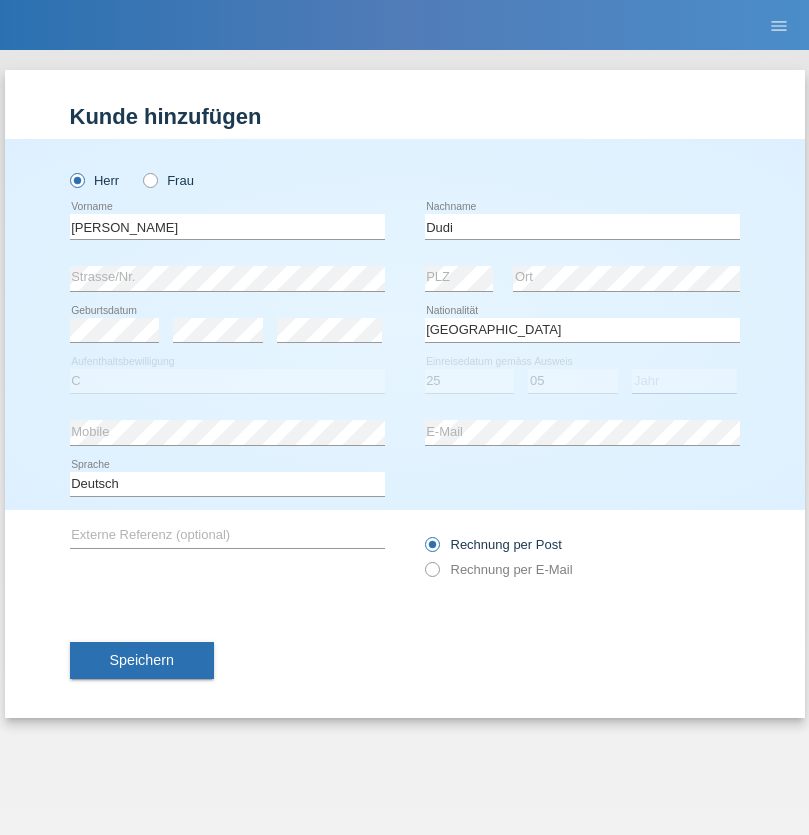 select on "2021" 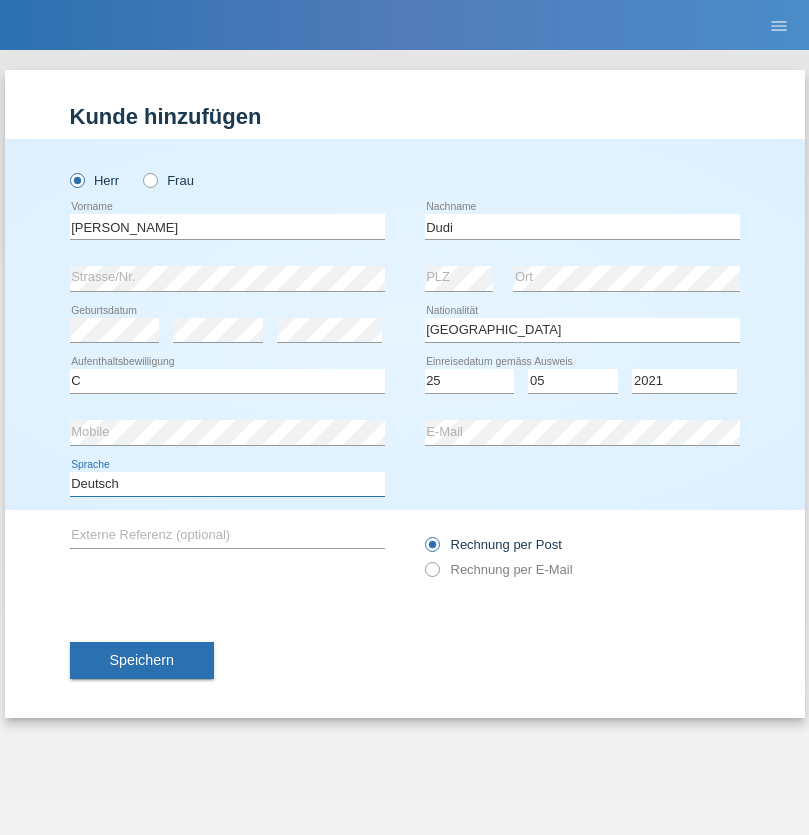 select on "en" 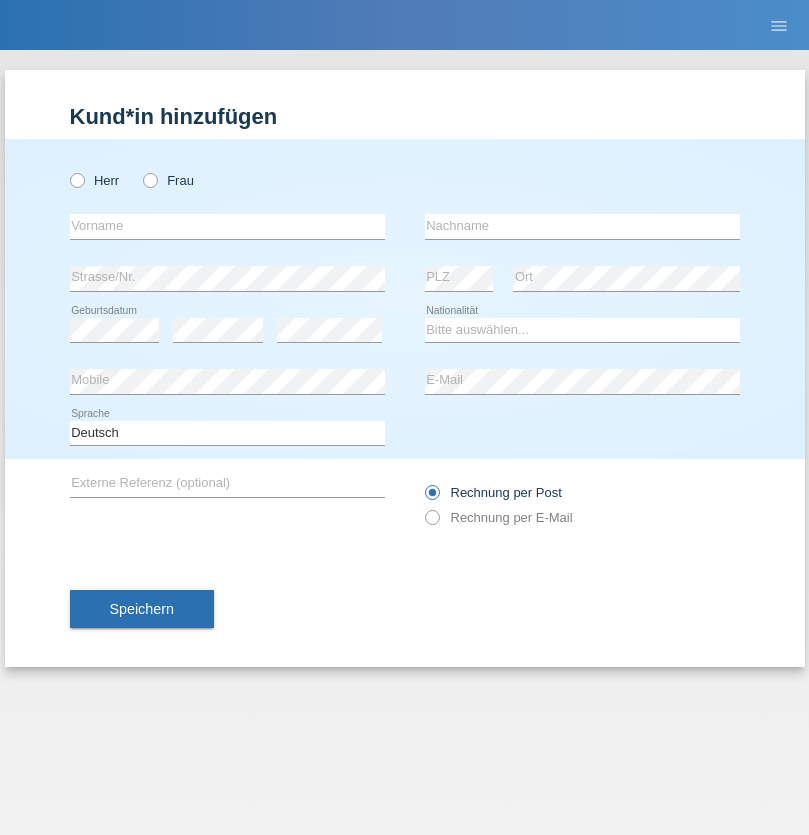 scroll, scrollTop: 0, scrollLeft: 0, axis: both 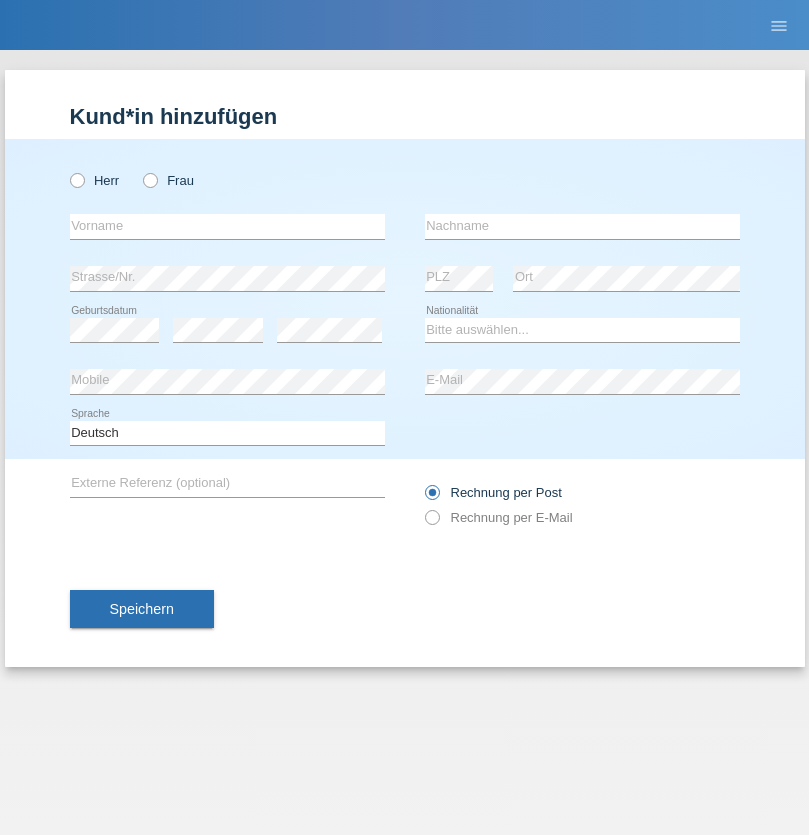 radio on "true" 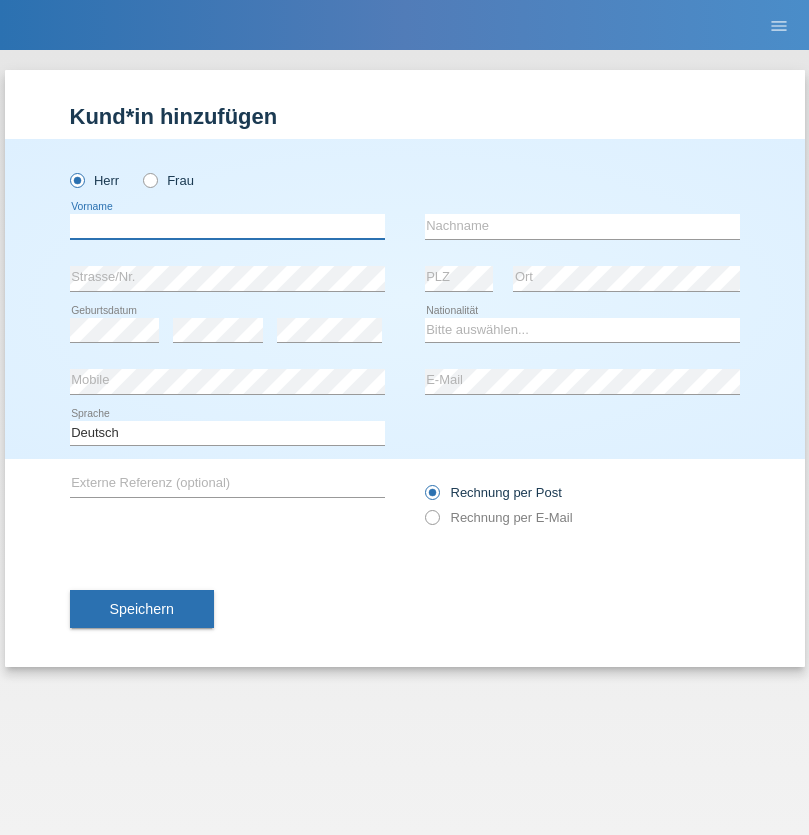 click at bounding box center (227, 226) 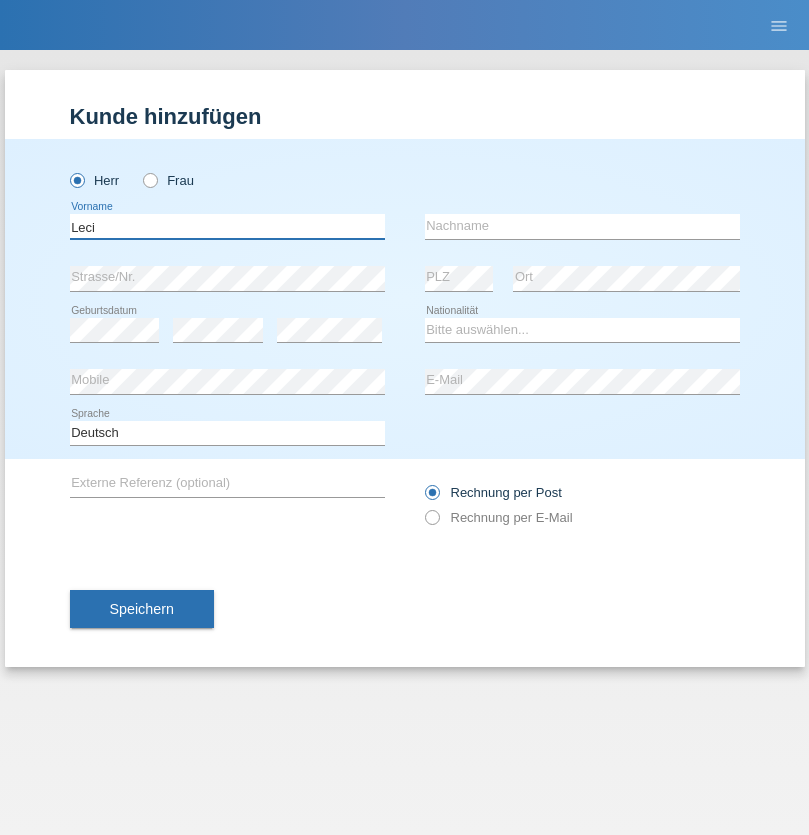 type on "Leci" 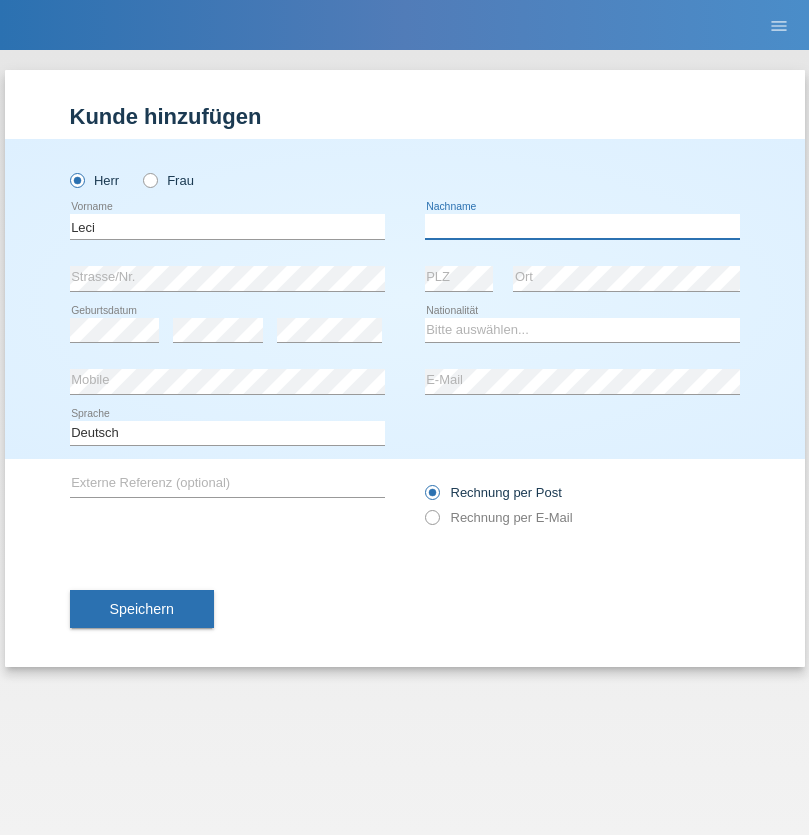 click at bounding box center [582, 226] 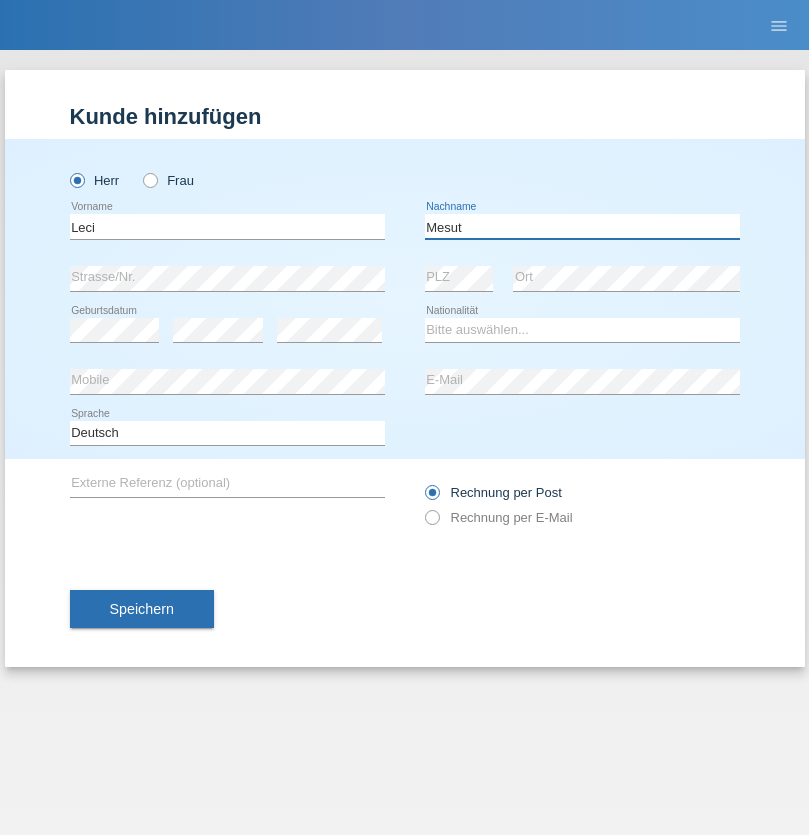 type on "Mesut" 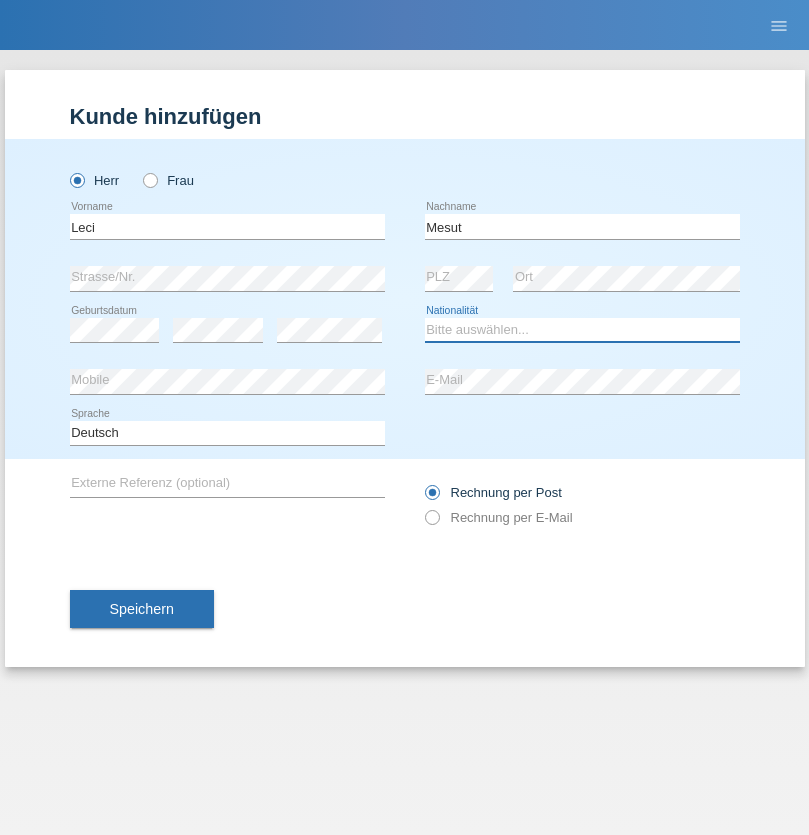 select on "XK" 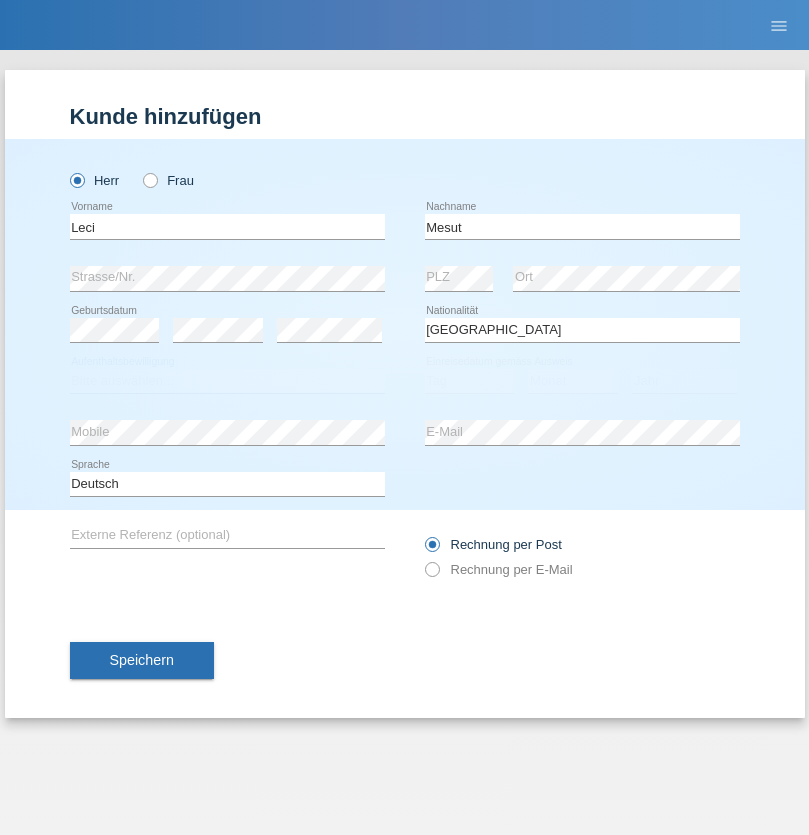 select on "C" 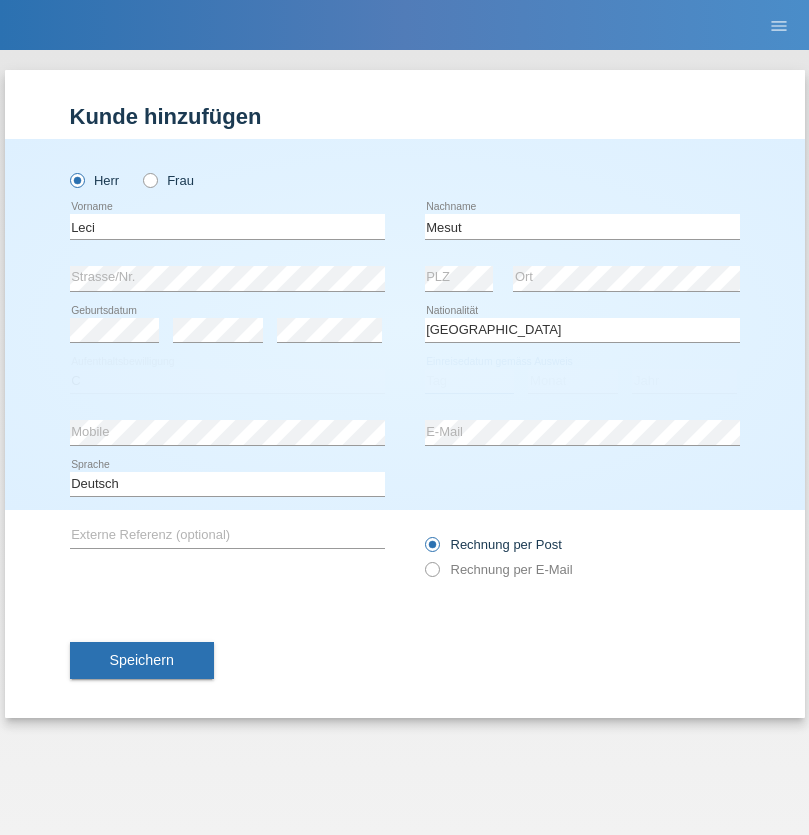select on "13" 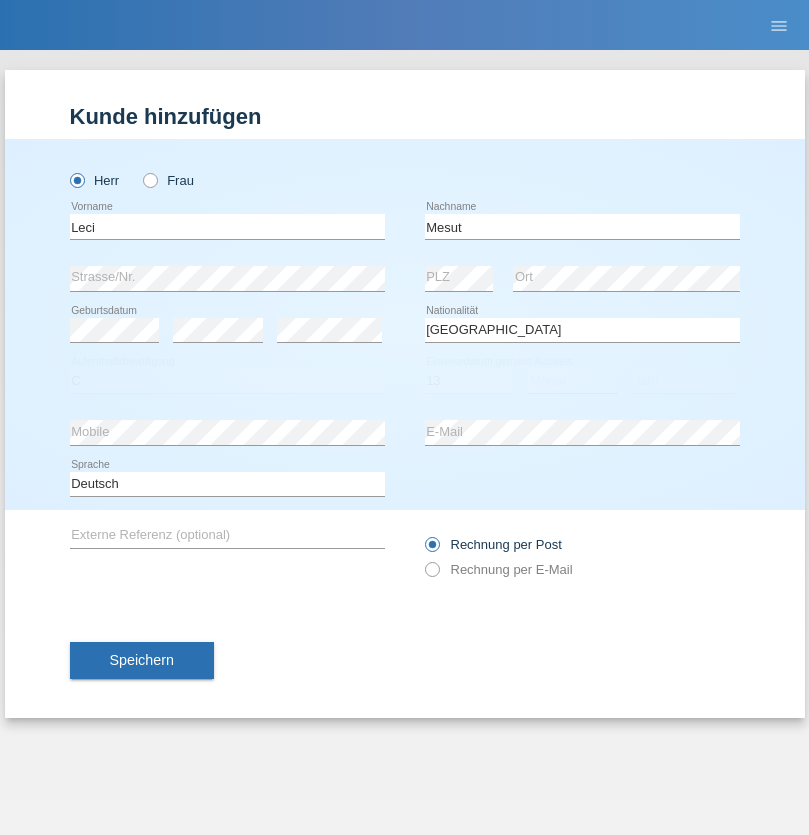 select on "07" 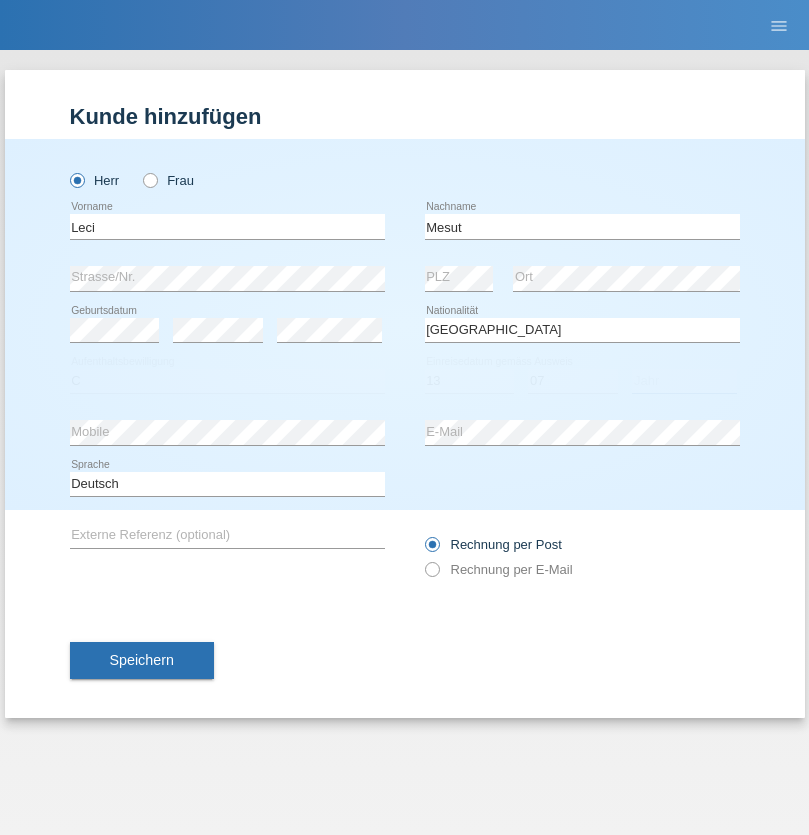select on "2021" 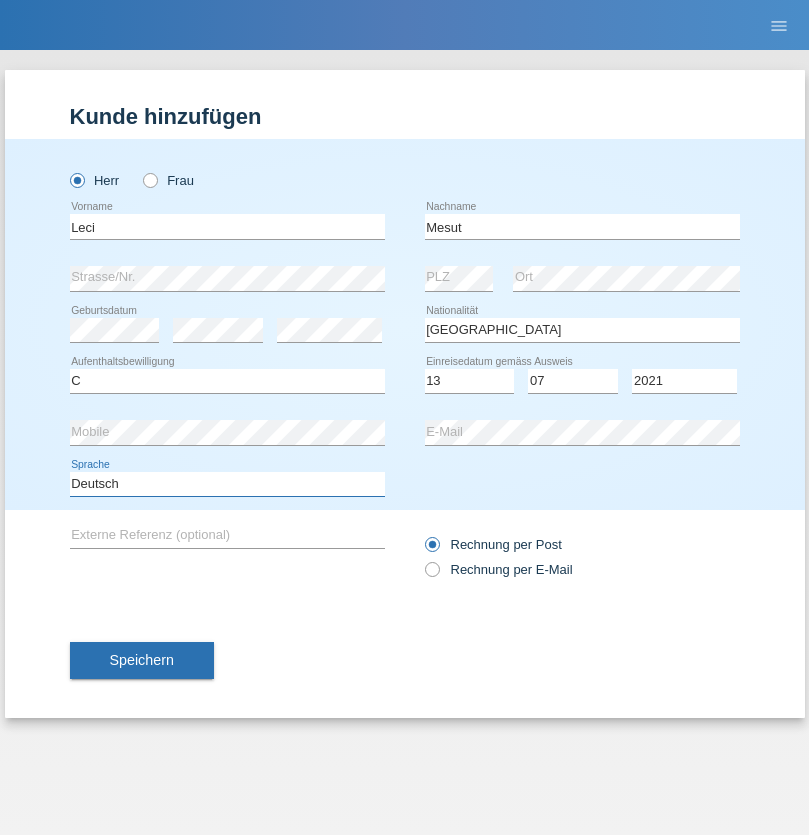 select on "en" 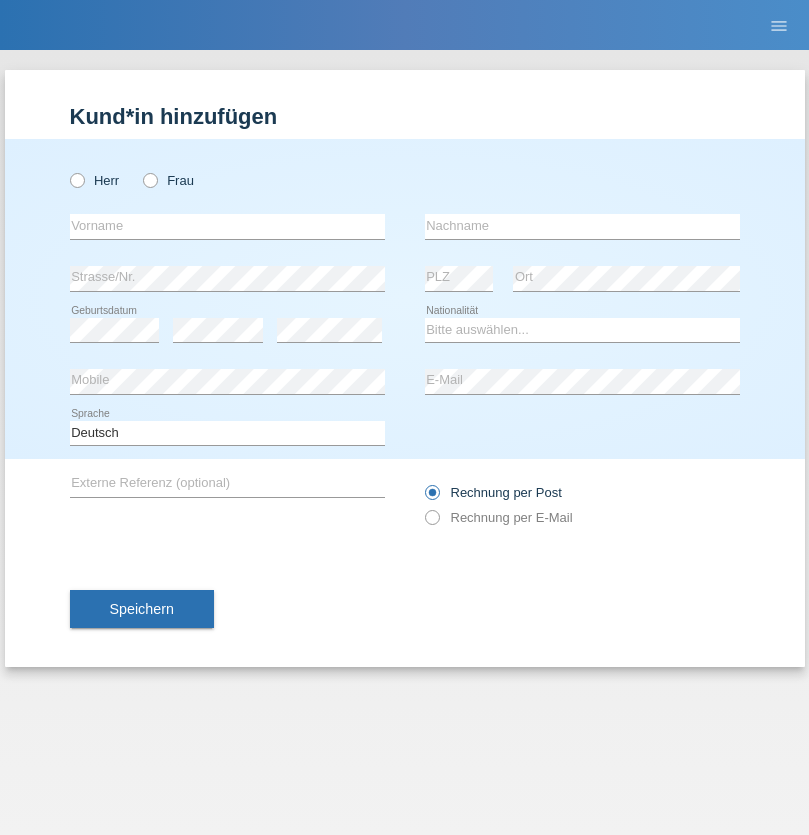 scroll, scrollTop: 0, scrollLeft: 0, axis: both 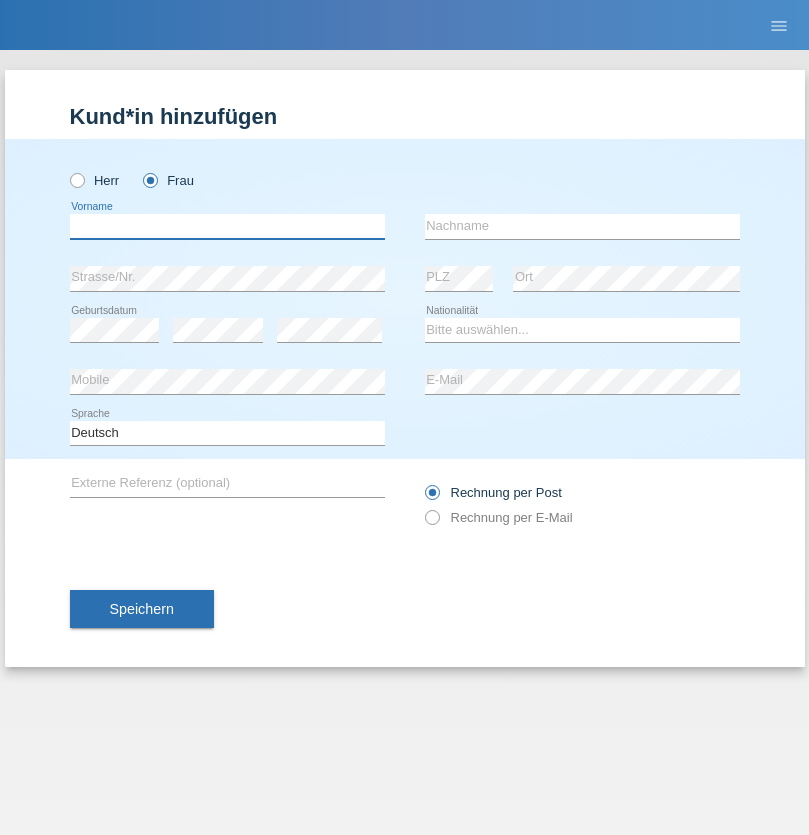 click at bounding box center (227, 226) 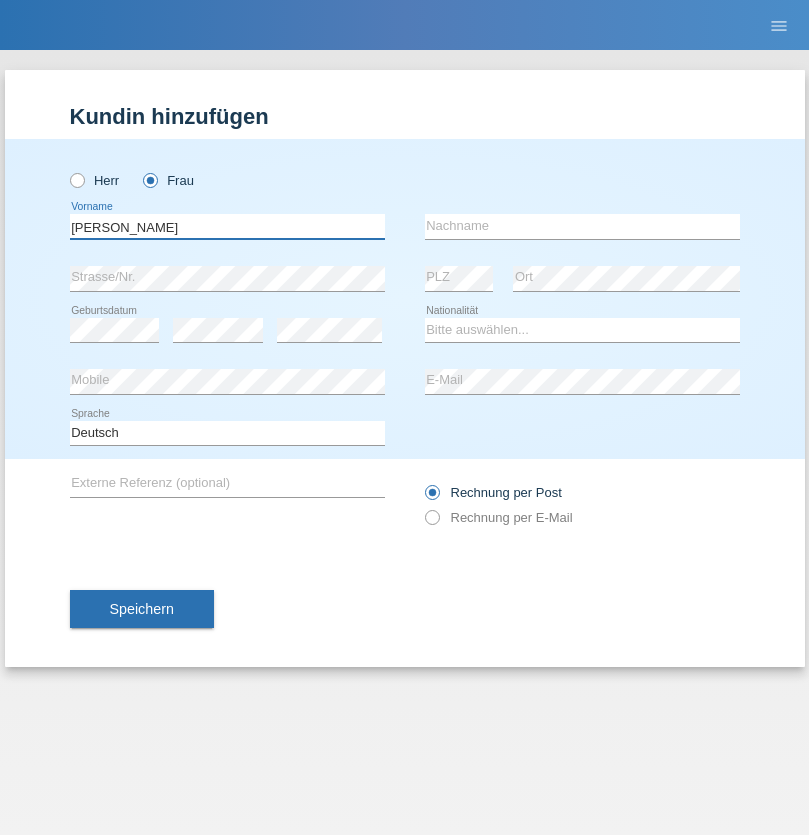 type on "[PERSON_NAME]" 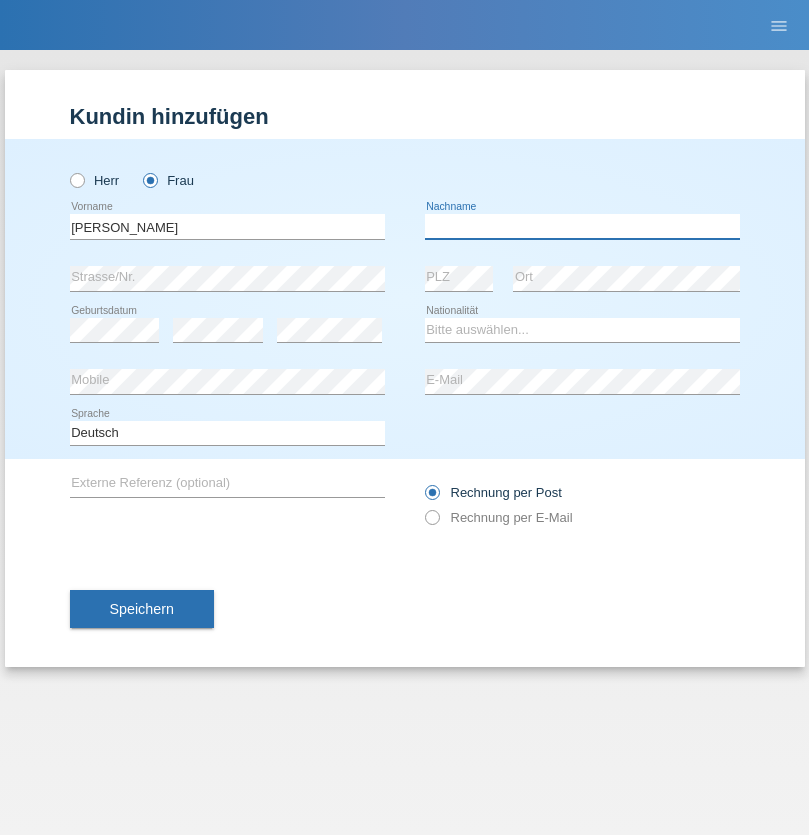 click at bounding box center (582, 226) 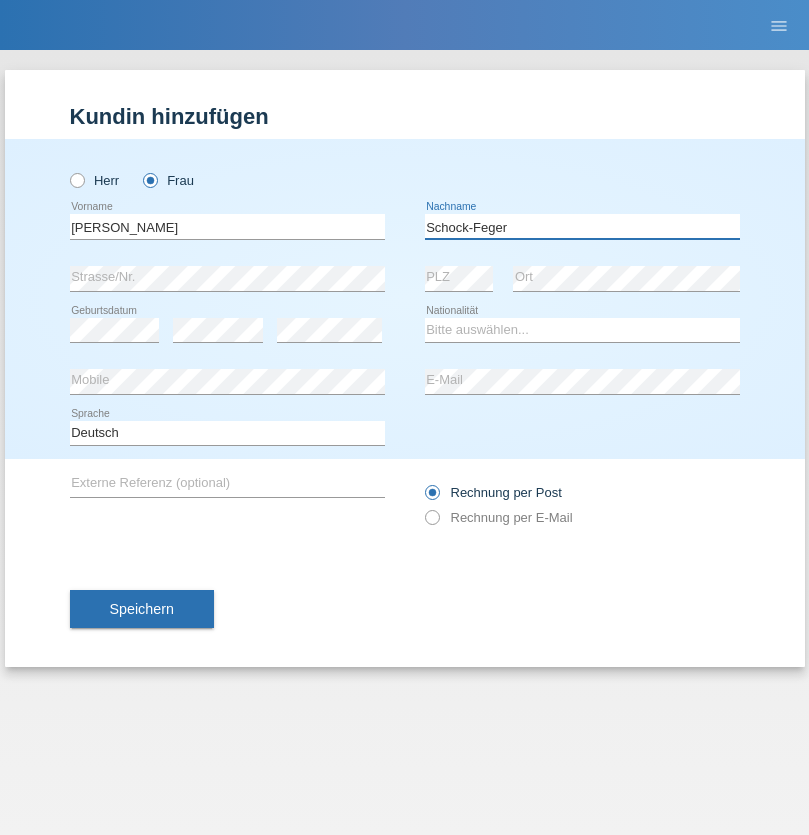 type on "Schock-Feger" 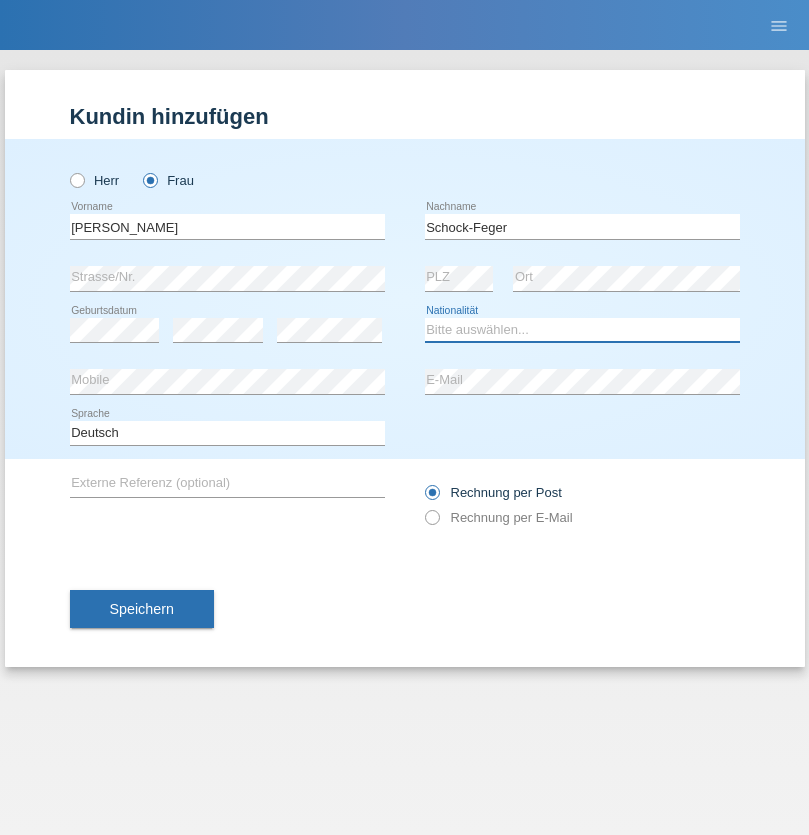 select on "CH" 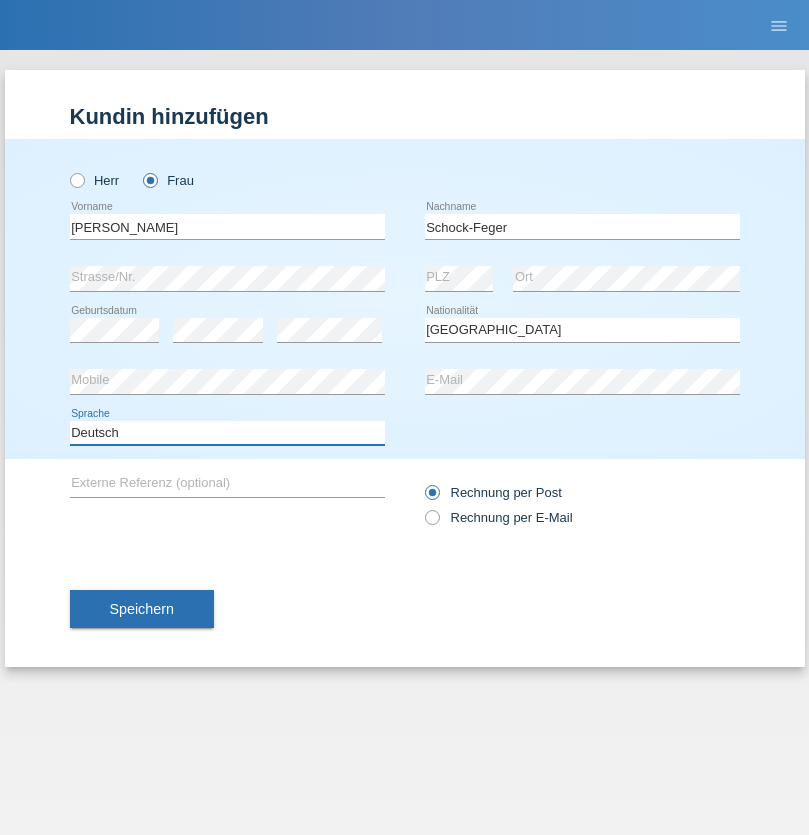 select on "en" 